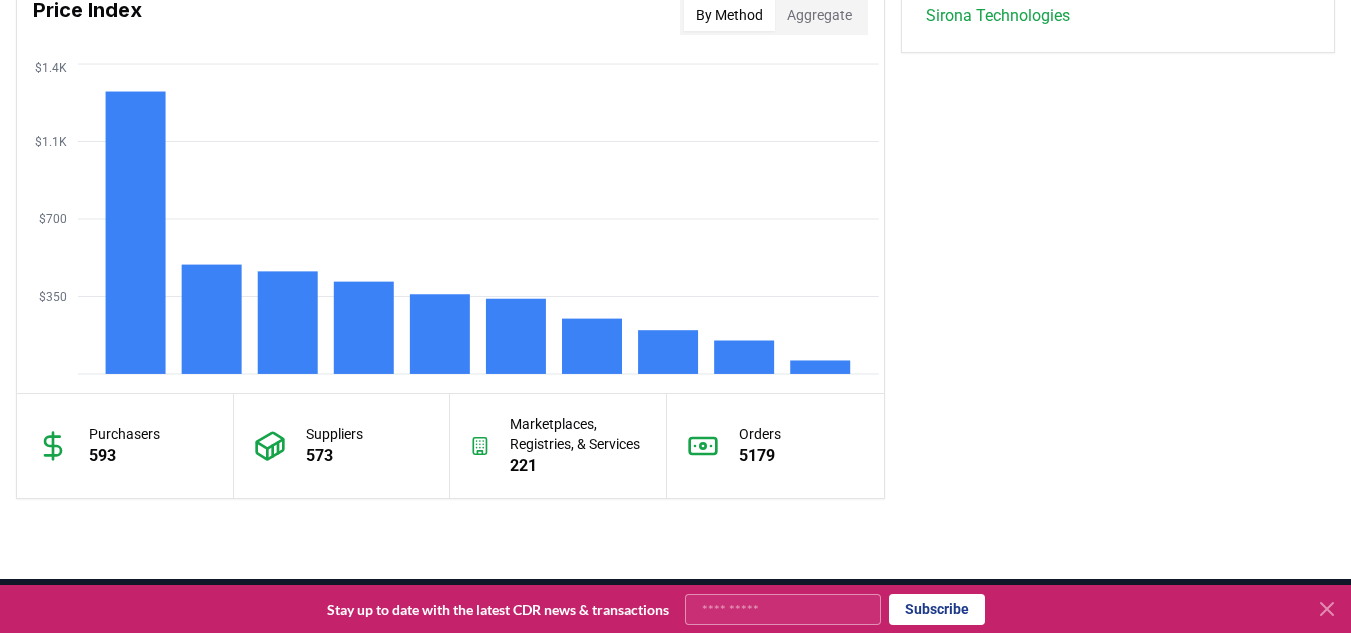 scroll, scrollTop: 1938, scrollLeft: 0, axis: vertical 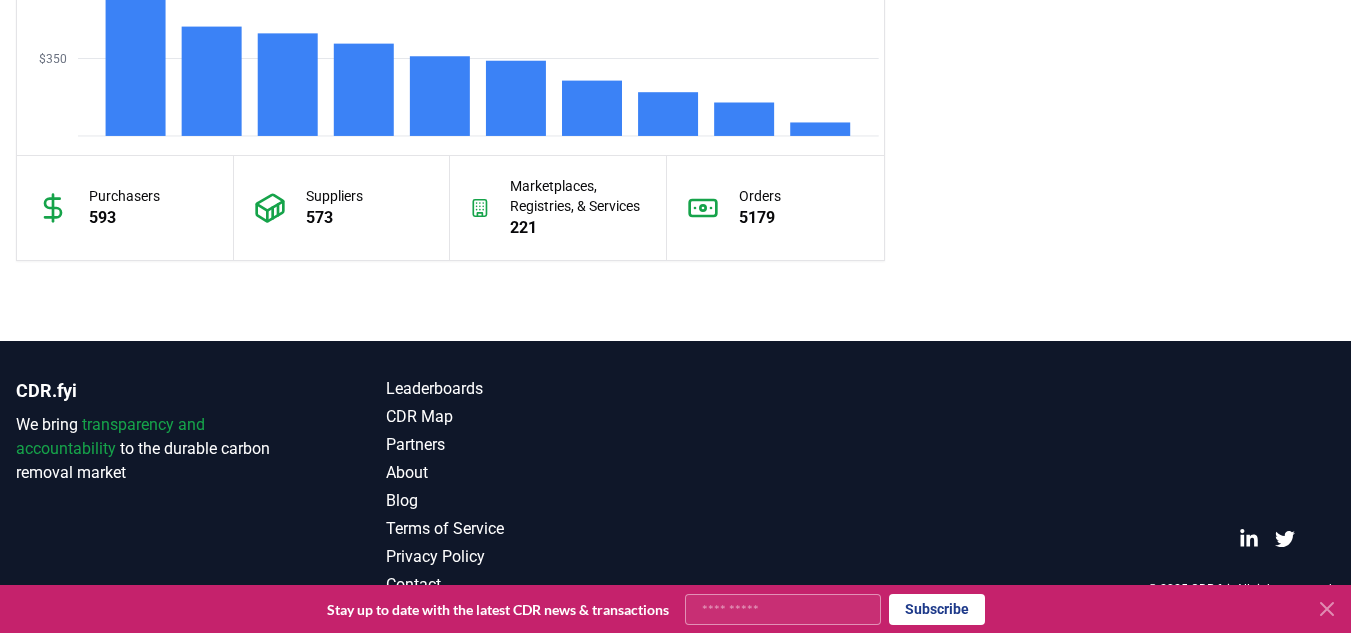 click 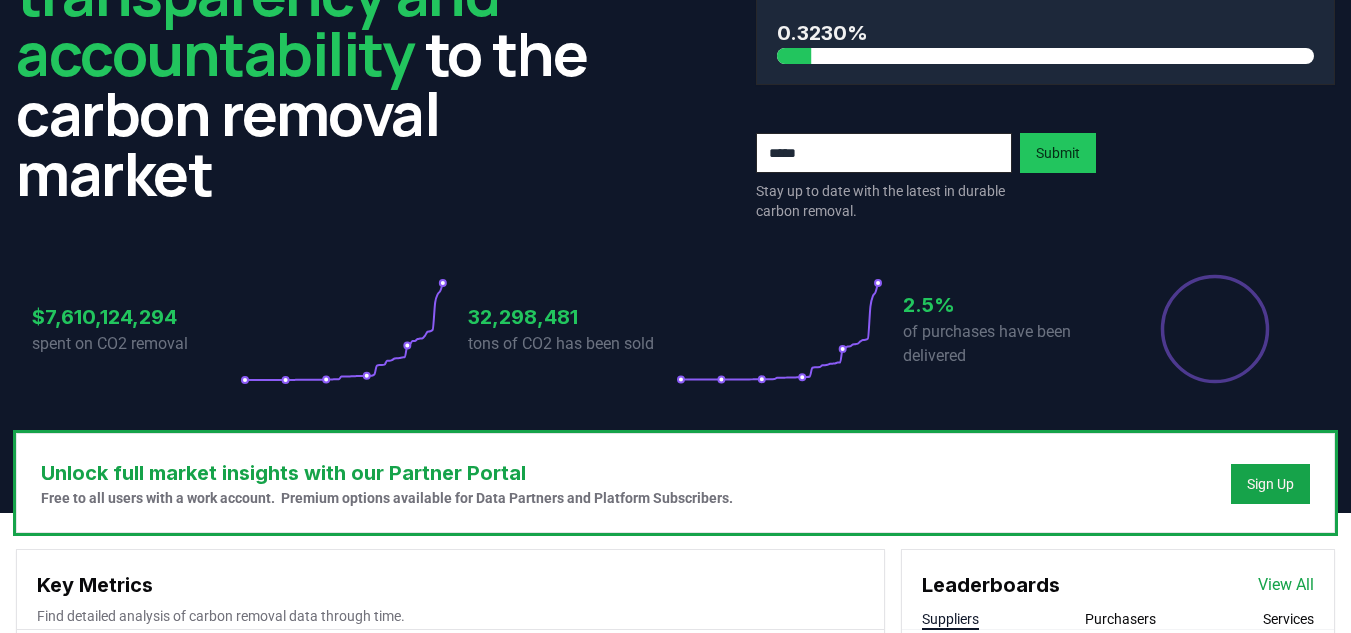 scroll, scrollTop: 0, scrollLeft: 0, axis: both 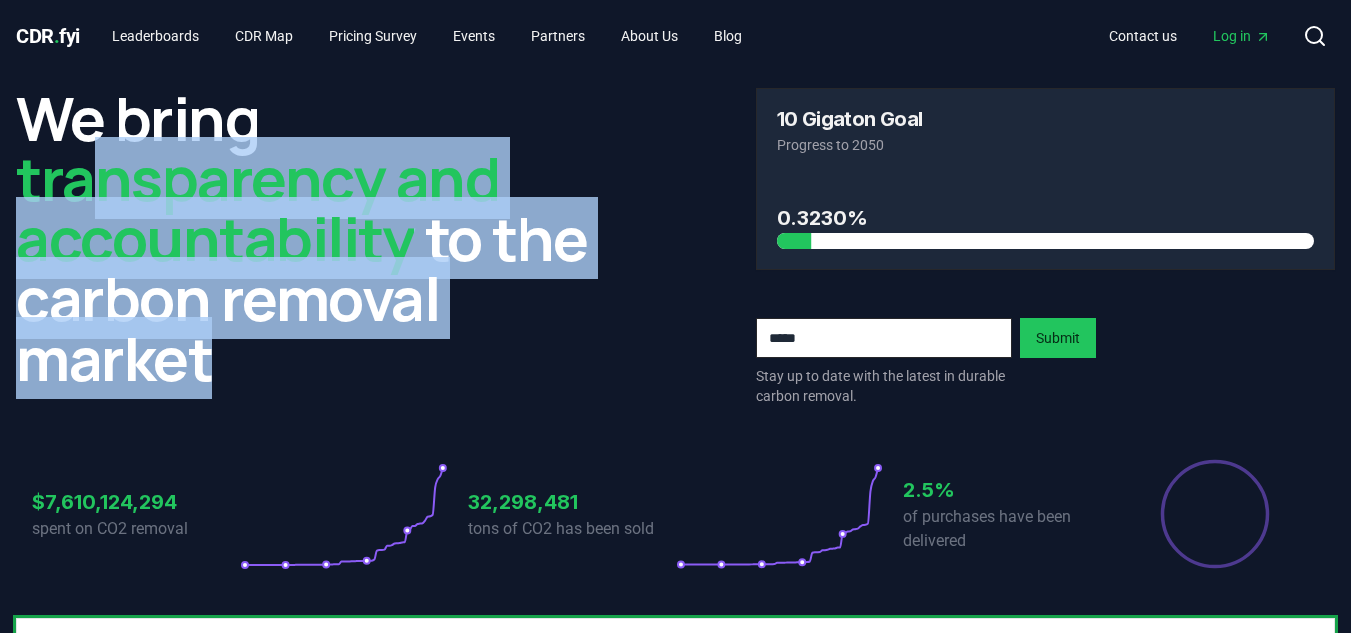 drag, startPoint x: 98, startPoint y: 142, endPoint x: 264, endPoint y: 353, distance: 268.4716 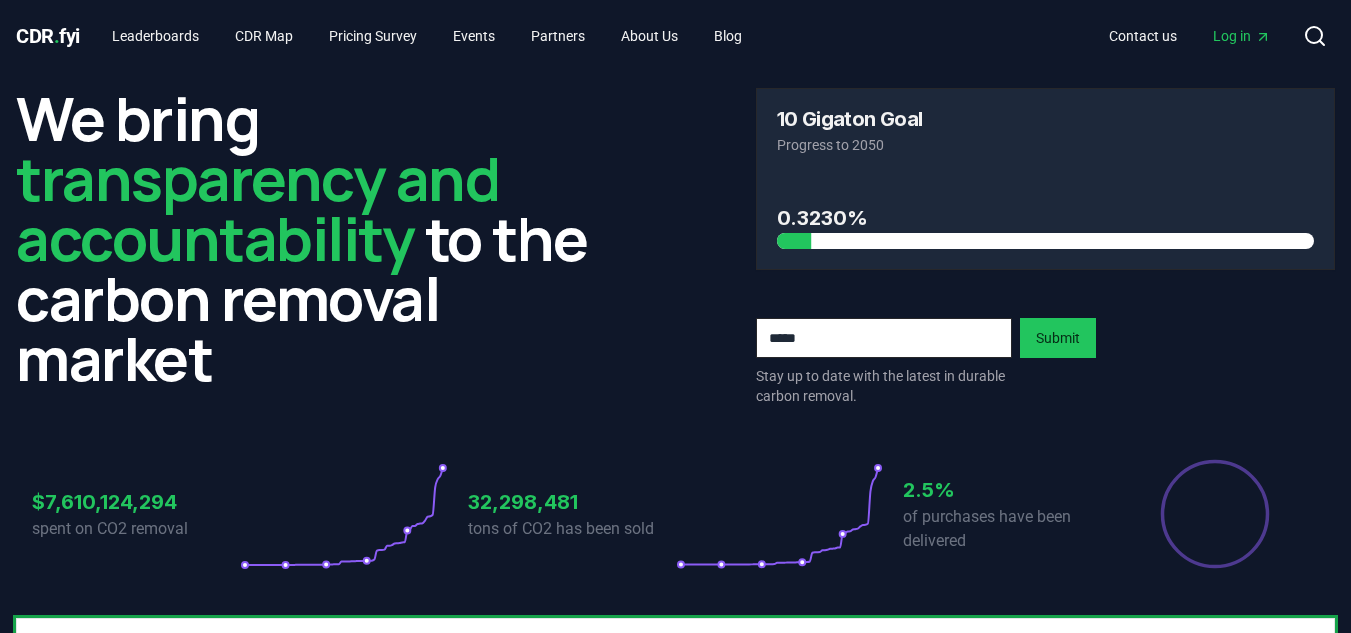 click on "0.3230%" at bounding box center [1046, 212] 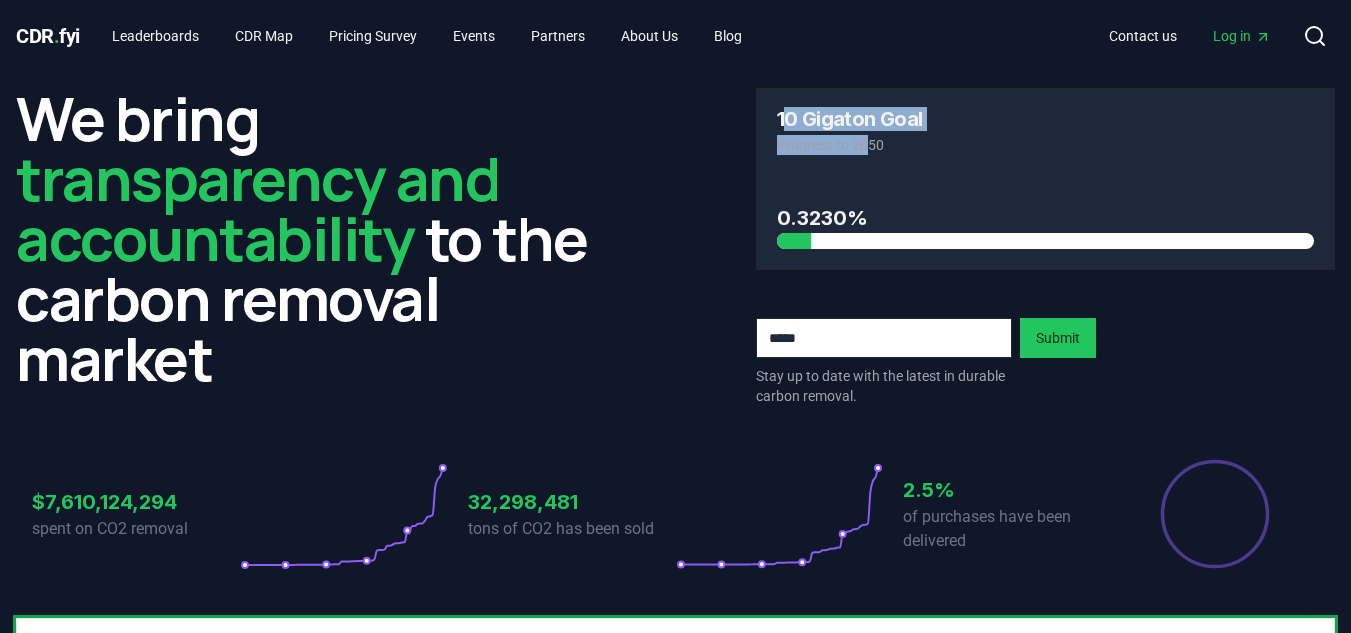 drag, startPoint x: 781, startPoint y: 104, endPoint x: 866, endPoint y: 135, distance: 90.47652 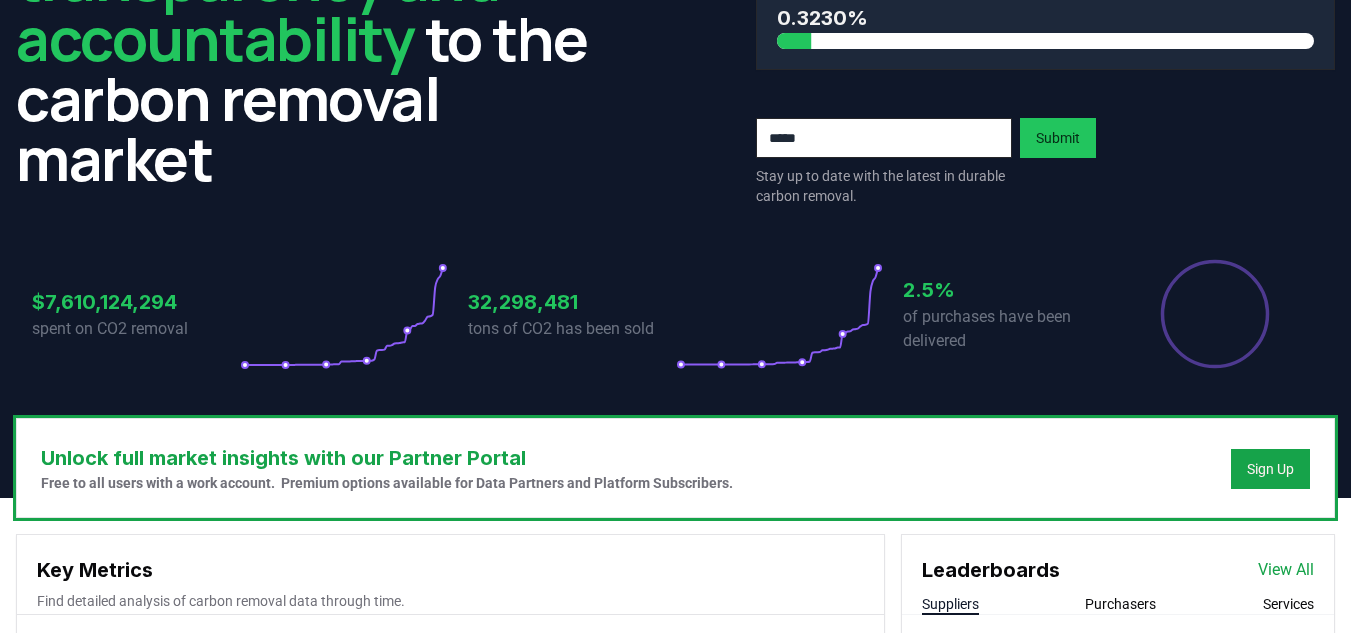 scroll, scrollTop: 700, scrollLeft: 0, axis: vertical 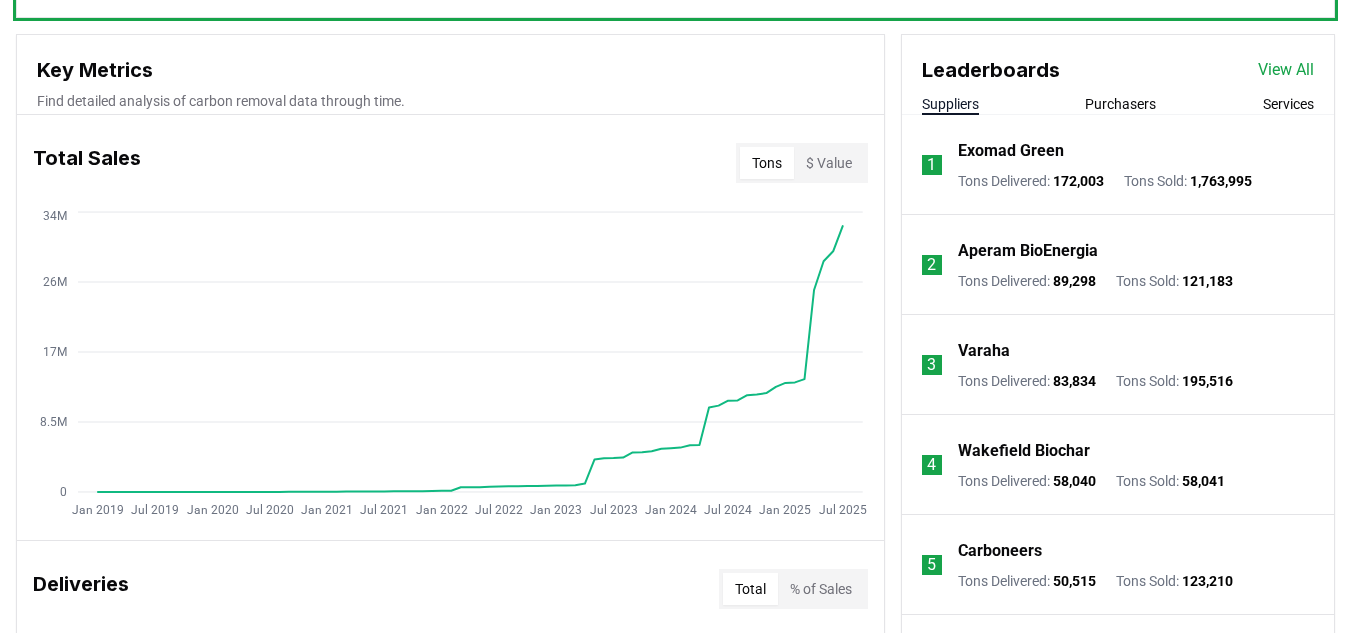 click on "Unlock full market insights with our Partner Portal Free to all users with a work account.  Premium options available for Data Partners and Platform Subscribers. Sign Up Key Metrics Find detailed analysis of carbon removal data through time. Total Sales Tons $ Value Jan [YEAR] Jul [YEAR] Jan [YEAR] Jul [YEAR] Jan [YEAR] Jul [YEAR] Jan [YEAR] Jul [YEAR] Jan [YEAR] Jul [YEAR] Jan [YEAR] Jul [YEAR] Jan [YEAR] Jul [YEAR] 0 8.5M 17M 26M 34M Deliveries Total % of Sales Jan [YEAR] Jul [YEAR] Jan [YEAR] Jul [YEAR] Jan [YEAR] Jul [YEAR] Jan [YEAR] Jul [YEAR] Jan [YEAR] Jul [YEAR] Jan [YEAR] Jul [YEAR] Jan [YEAR] Jul [YEAR] 0 250K 500K 750K 1M Price Index By Method Aggregate $350 $700 $1.1K $1.4K Purchasers 593 Suppliers 573 Marketplaces, Registries, & Services 221 Orders 5179 Leaderboards View All Suppliers Purchasers Services 1 Exomad Green Tons Delivered :   172,003 Tons Sold :   1,763,995 2 Aperam BioEnergia Tons Delivered :   89,298 Tons Sold :   121,183 3 Varaha Tons Delivered :   83,834 Tons Sold :   195,516 4 Wakefield Biochar Tons Delivered :   58,040 Tons Sold :" at bounding box center (675, 708) 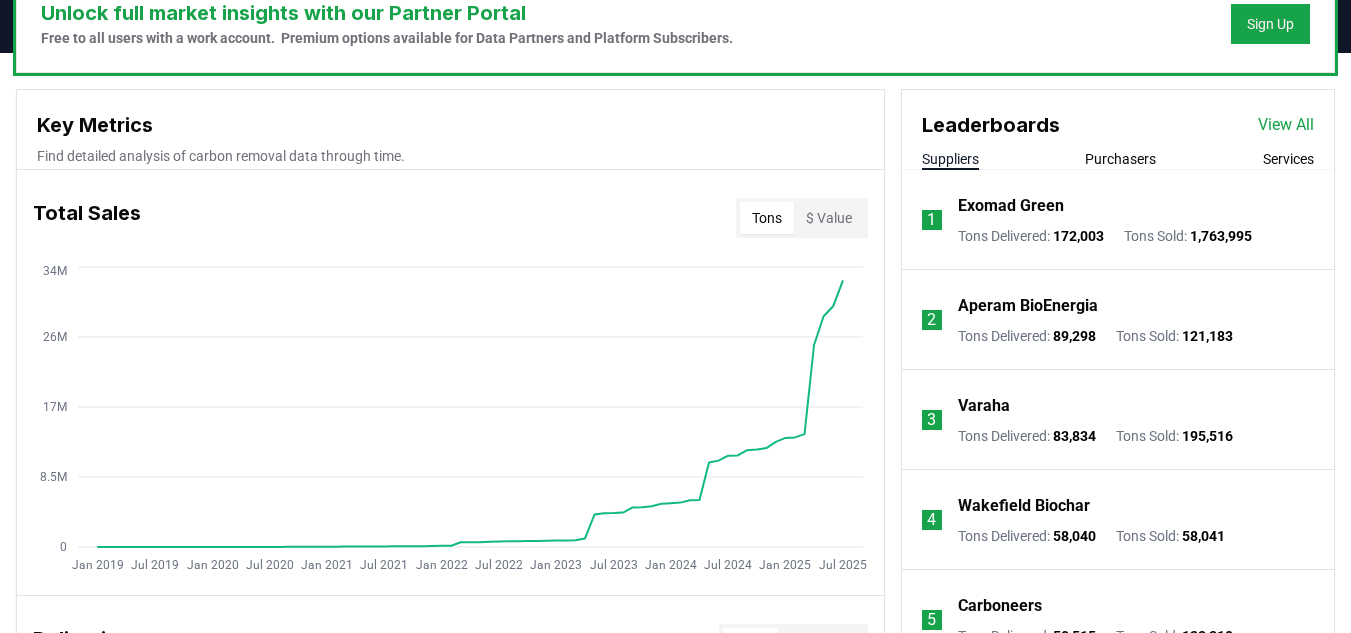 scroll, scrollTop: 500, scrollLeft: 0, axis: vertical 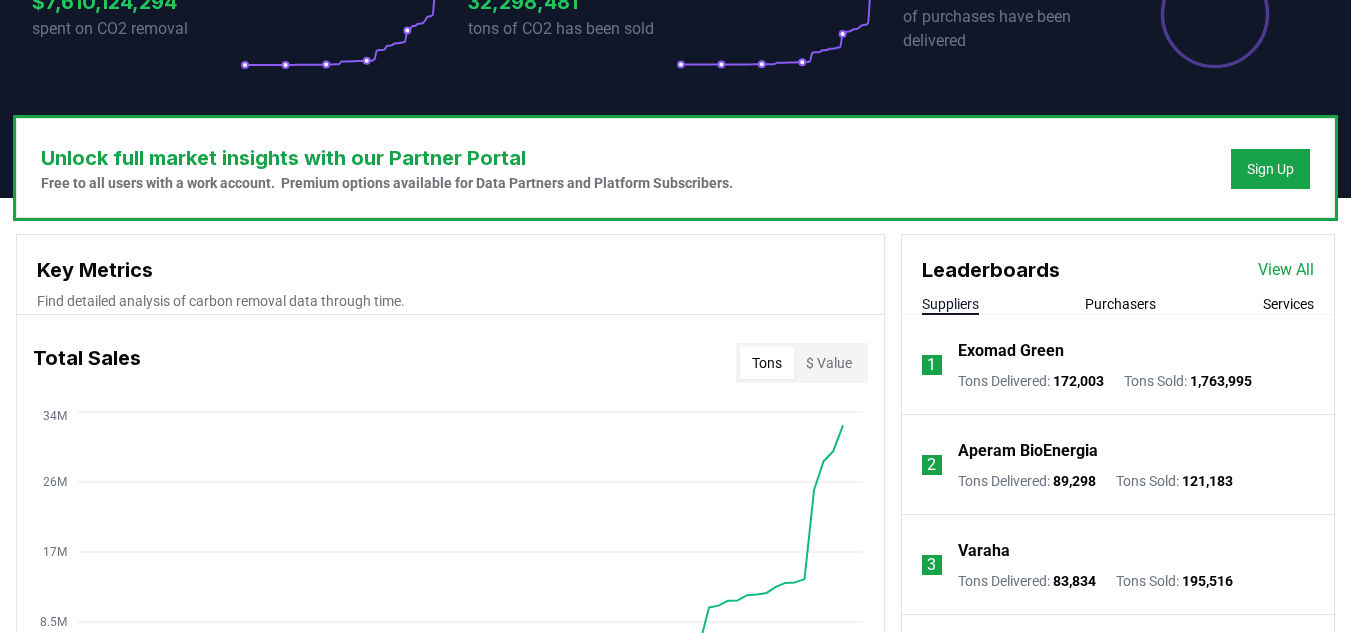 click on "Purchasers" at bounding box center [1120, 304] 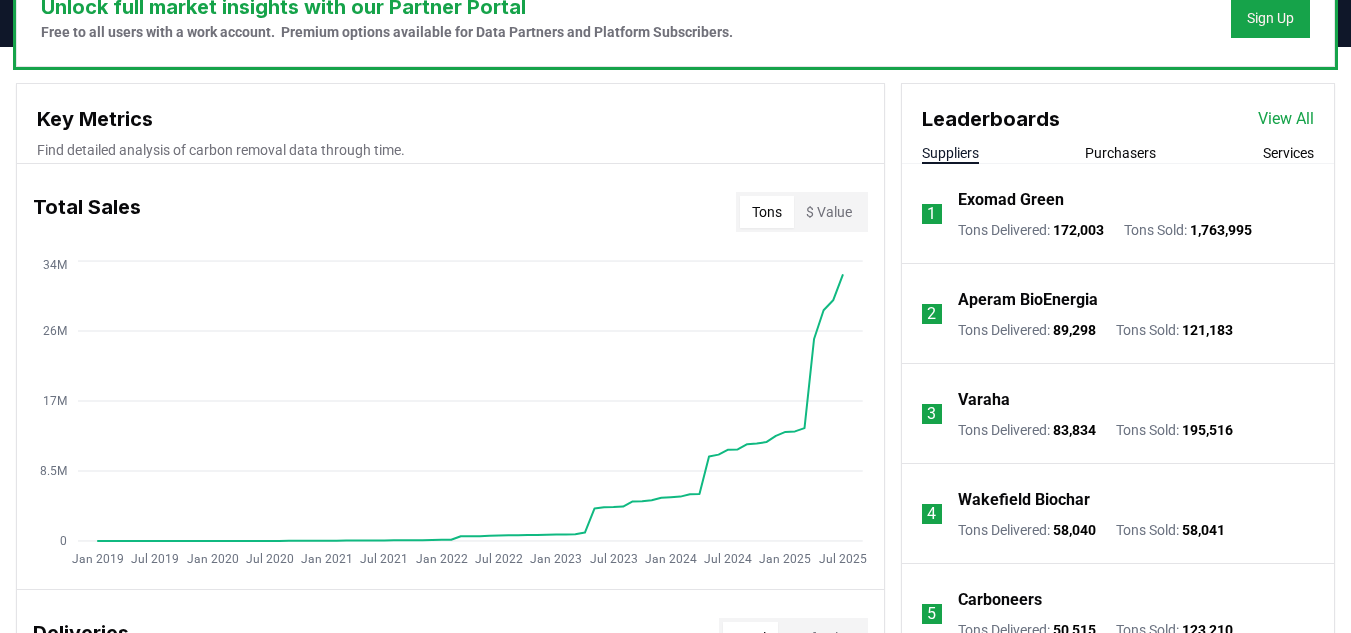 scroll, scrollTop: 700, scrollLeft: 0, axis: vertical 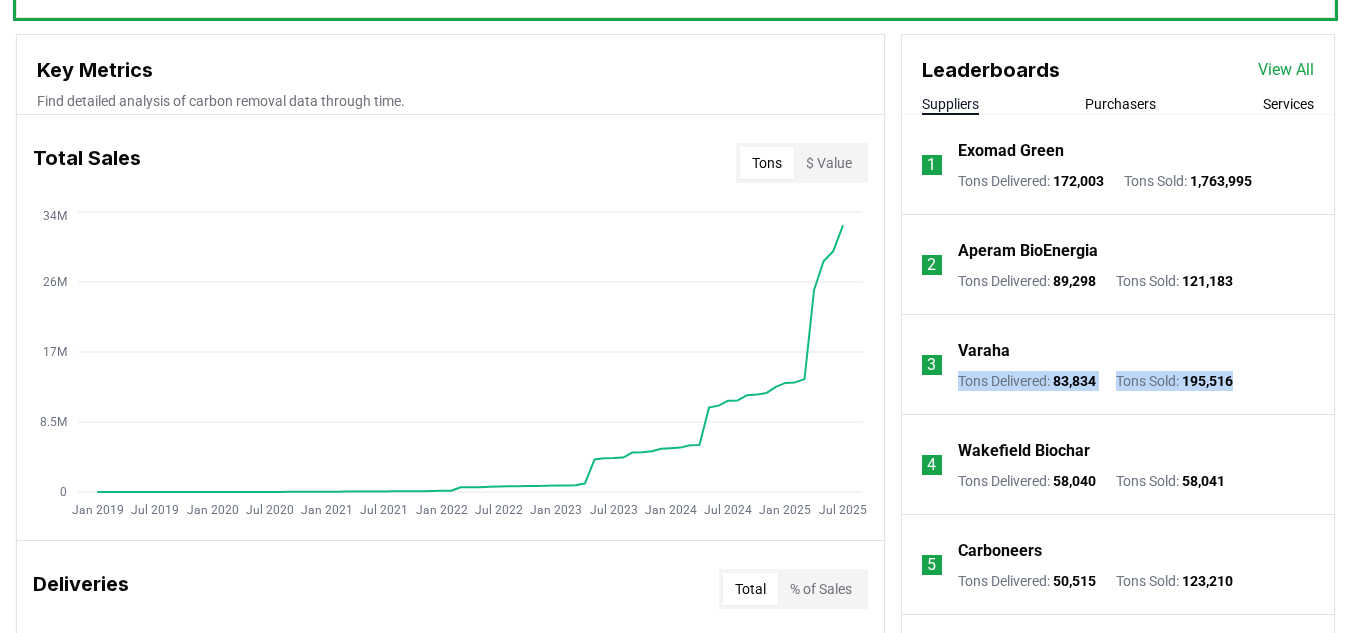 drag, startPoint x: 1252, startPoint y: 373, endPoint x: 957, endPoint y: 381, distance: 295.10846 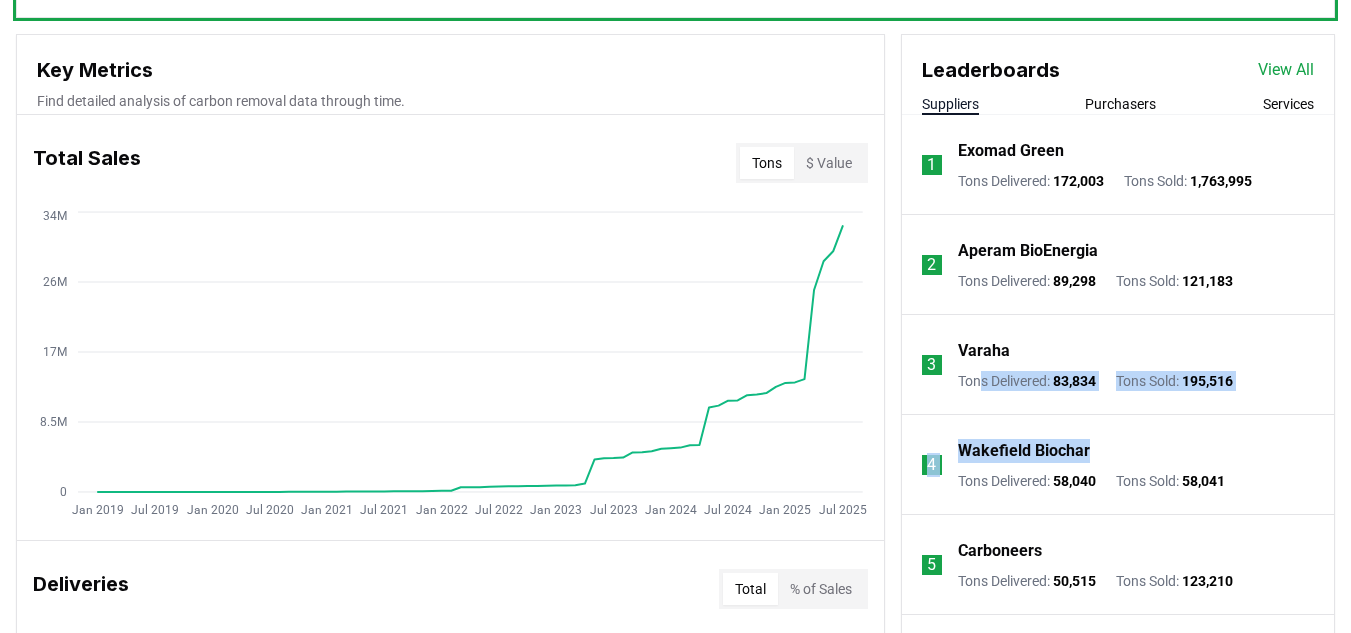 drag, startPoint x: 977, startPoint y: 384, endPoint x: 1325, endPoint y: 428, distance: 350.77057 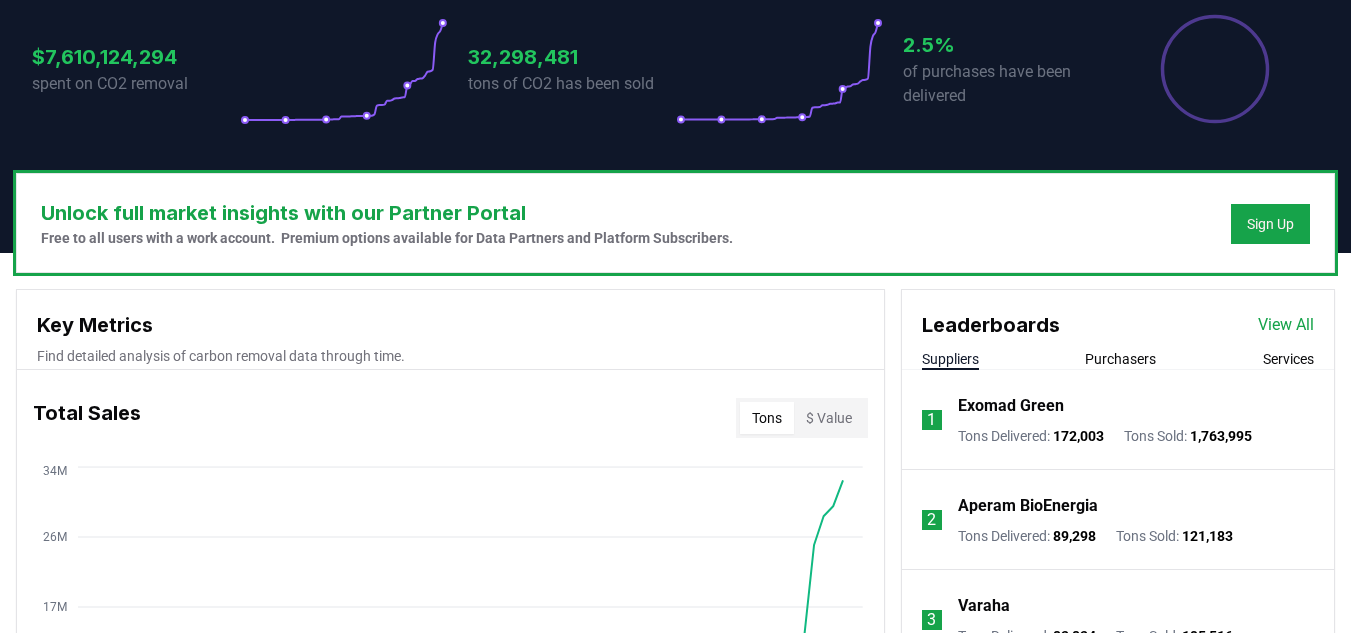 scroll, scrollTop: 400, scrollLeft: 0, axis: vertical 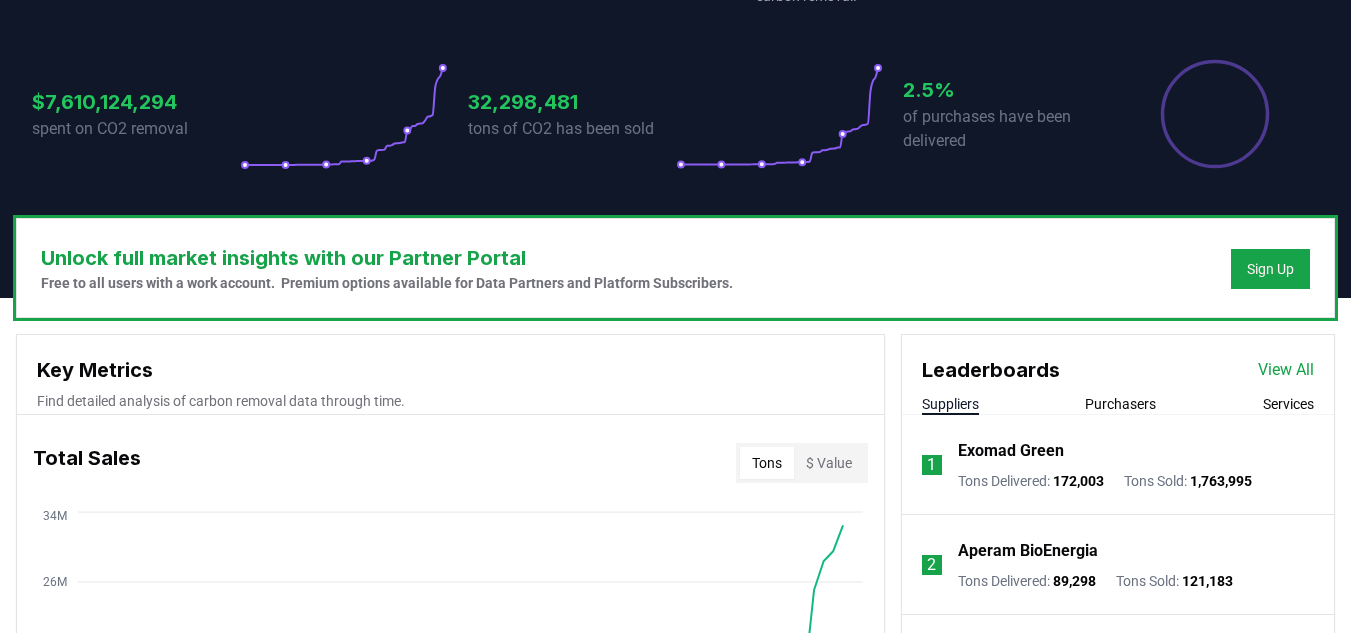 click on "Leaderboards View All Suppliers Purchasers Services" at bounding box center (1118, 375) 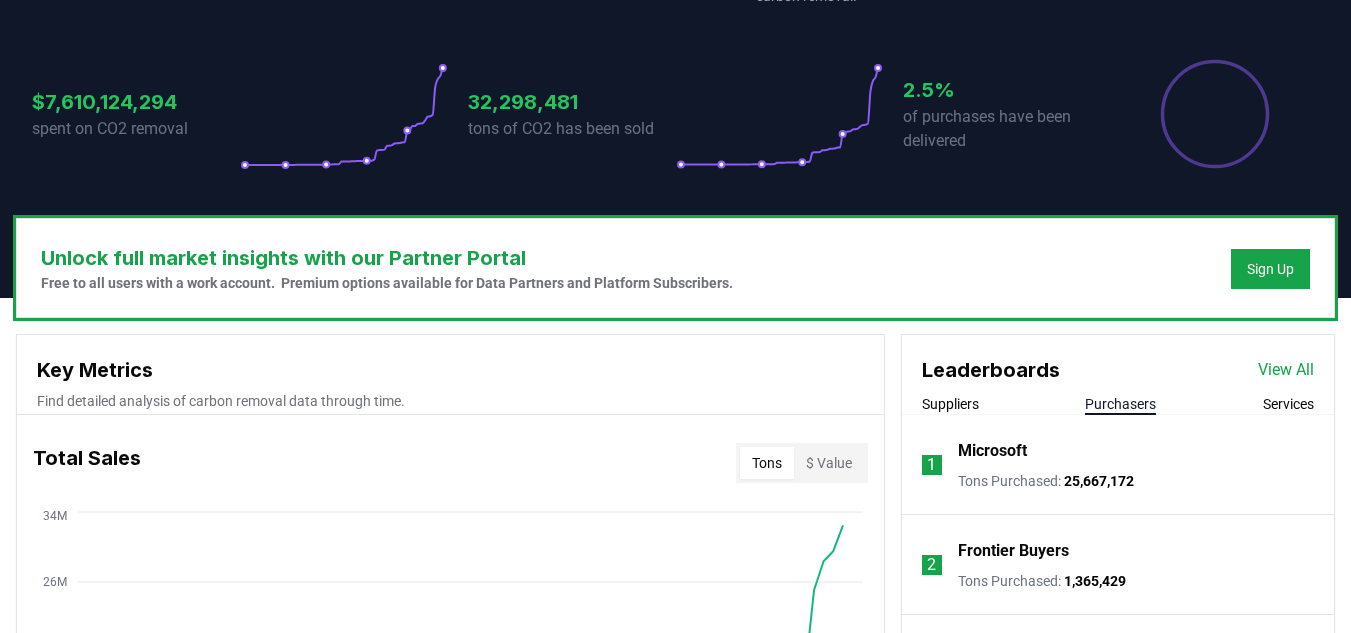 scroll, scrollTop: 600, scrollLeft: 0, axis: vertical 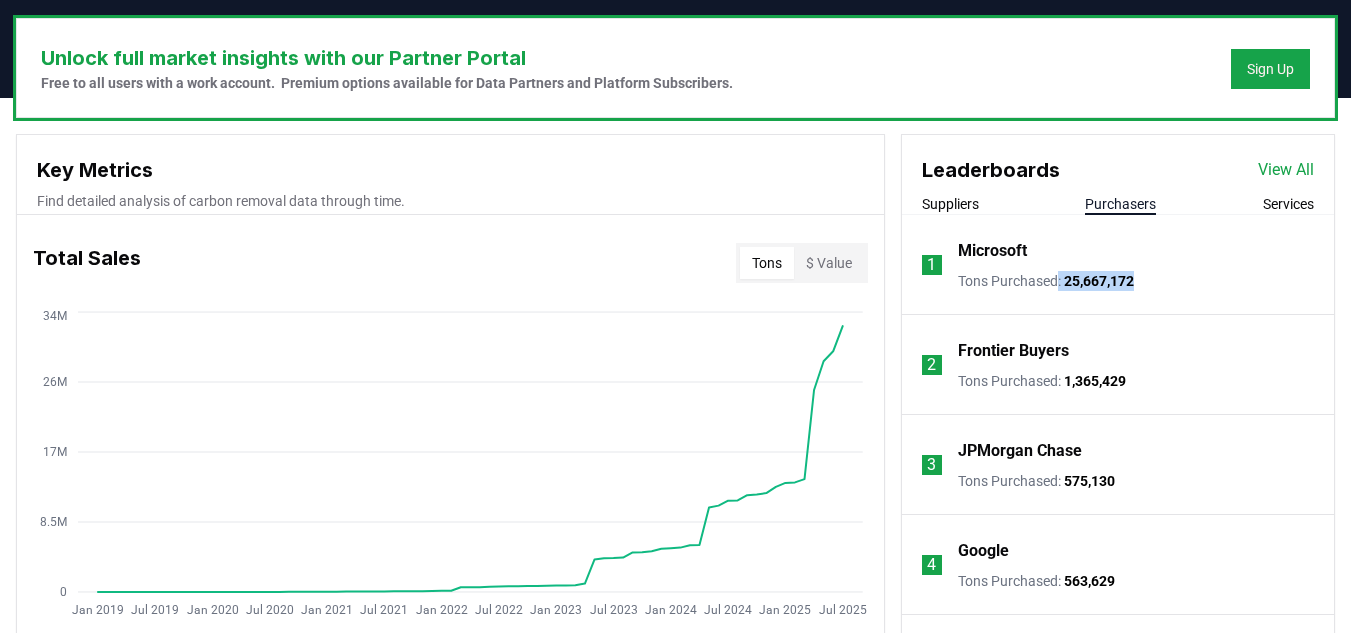 drag, startPoint x: 1163, startPoint y: 286, endPoint x: 1057, endPoint y: 284, distance: 106.01887 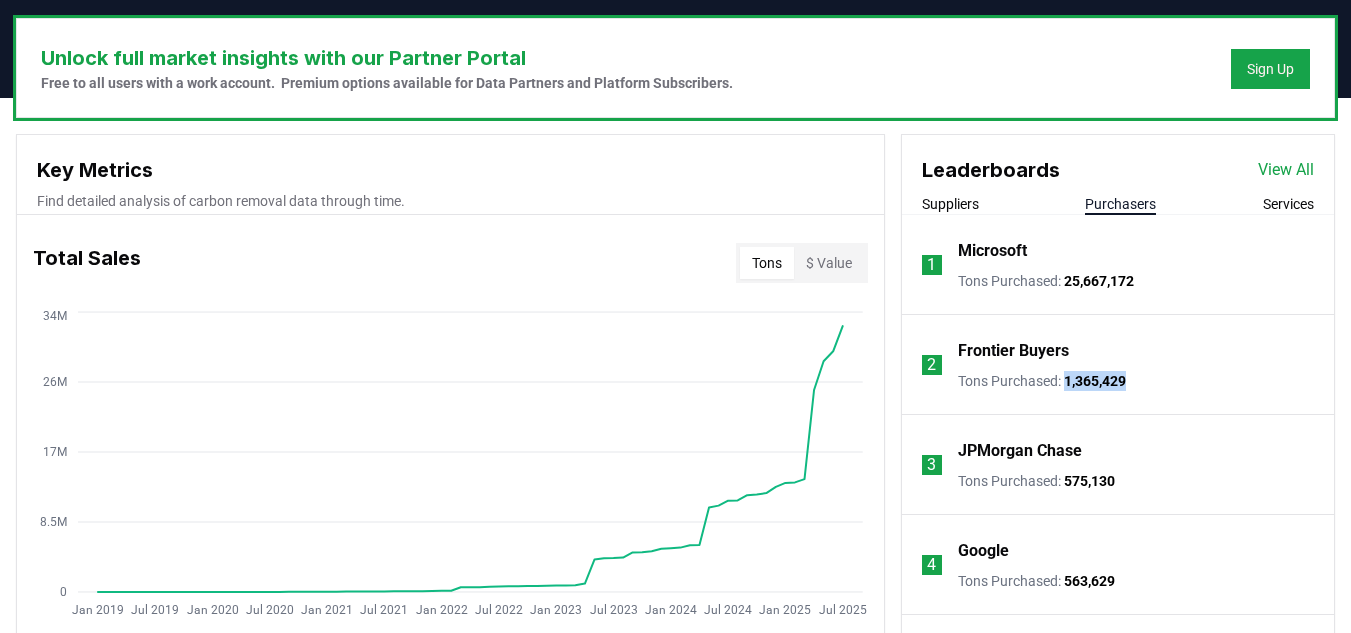 drag, startPoint x: 1145, startPoint y: 376, endPoint x: 1063, endPoint y: 376, distance: 82 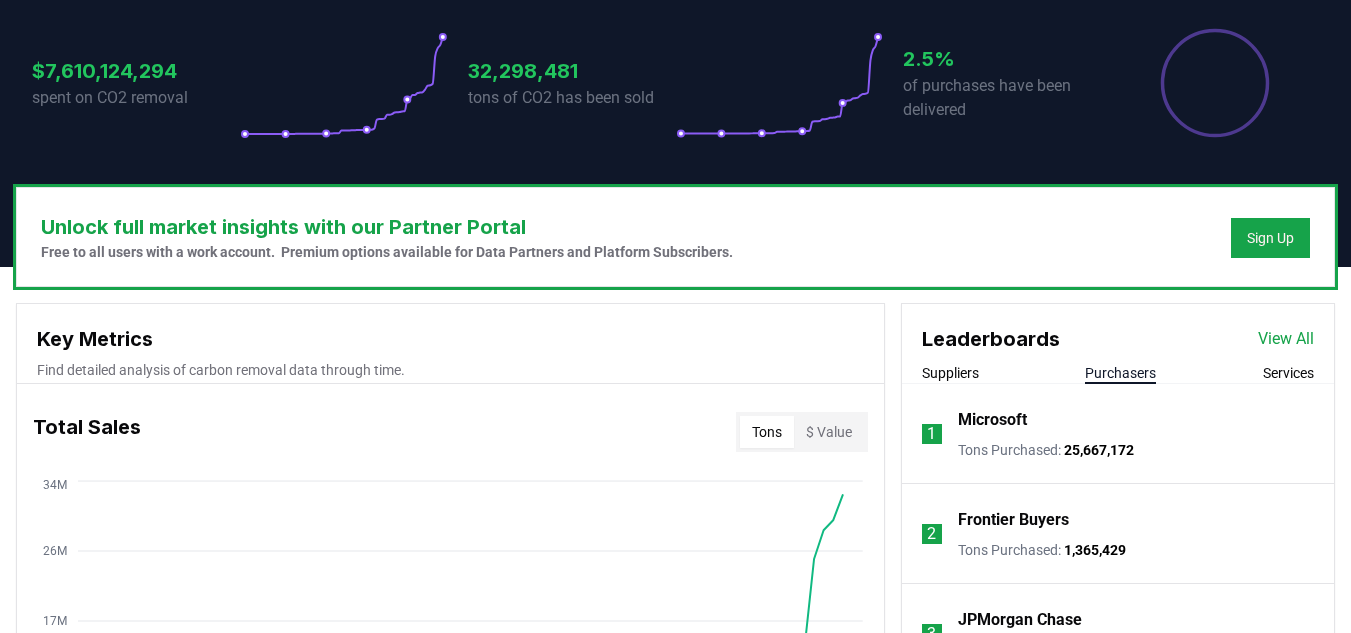 scroll, scrollTop: 400, scrollLeft: 0, axis: vertical 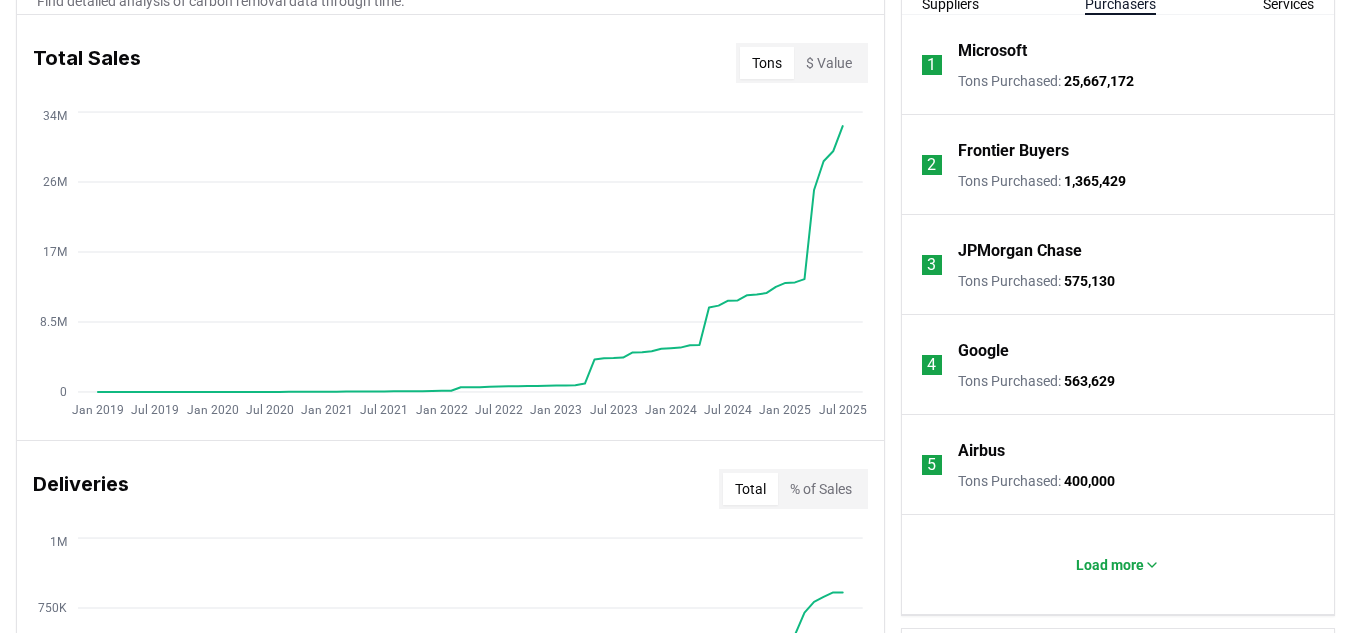 click on "Total Sales Tons $ Value Jan [YEAR] Jul [YEAR] Jan [YEAR] Jul [YEAR] Jan [YEAR] Jul [YEAR] Jan [YEAR] Jul [YEAR] Jan [YEAR] Jul [YEAR] Jan [YEAR] Jul [YEAR] Jan [YEAR] Jul [YEAR] 0 8.5M 17M 26M 34M" at bounding box center [450, 227] 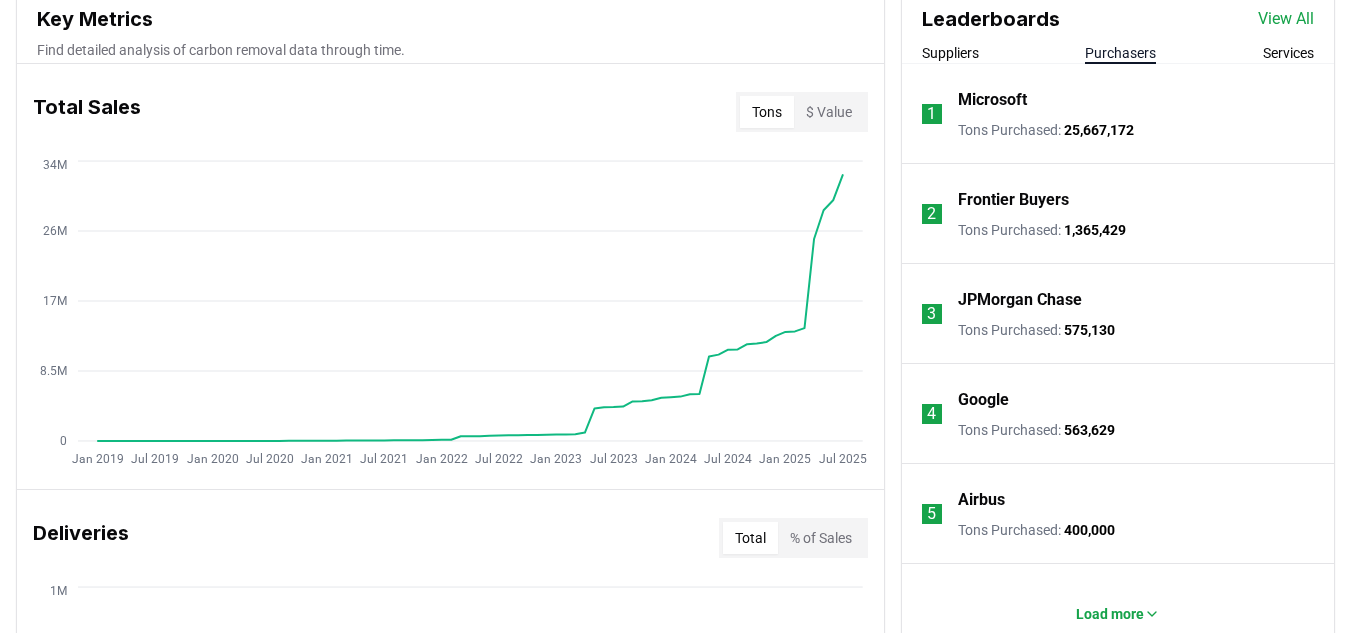 scroll, scrollTop: 800, scrollLeft: 0, axis: vertical 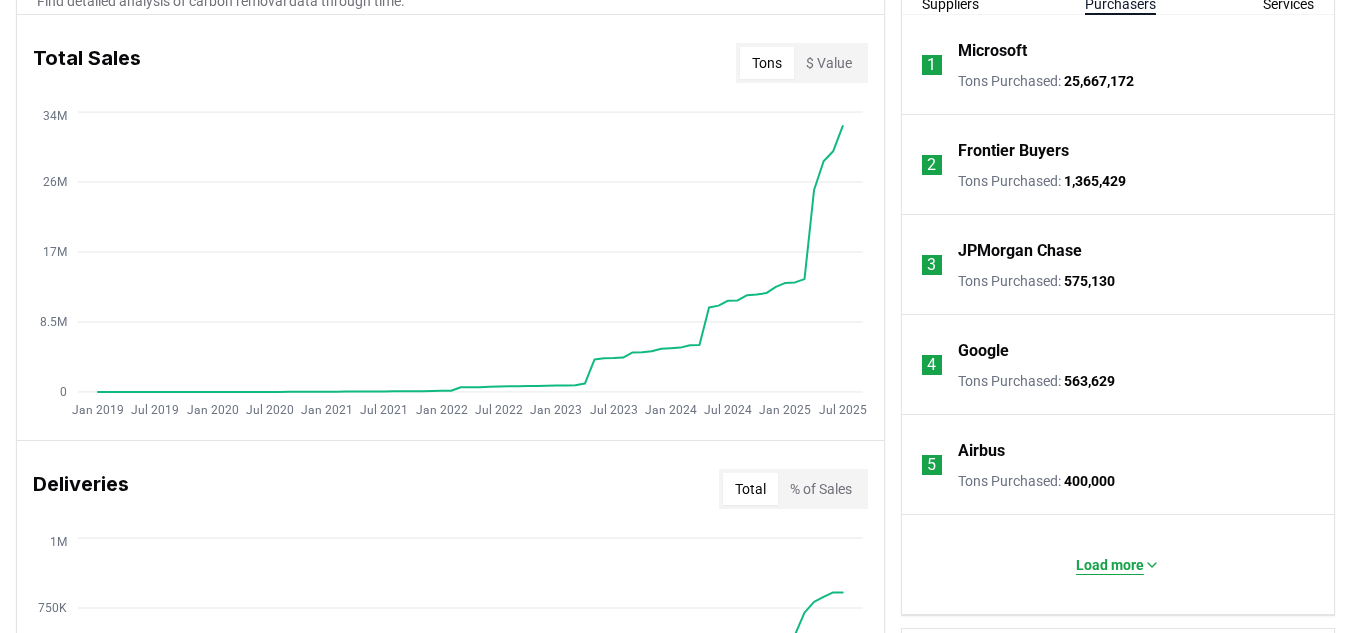 click on "Load more" at bounding box center (1110, 565) 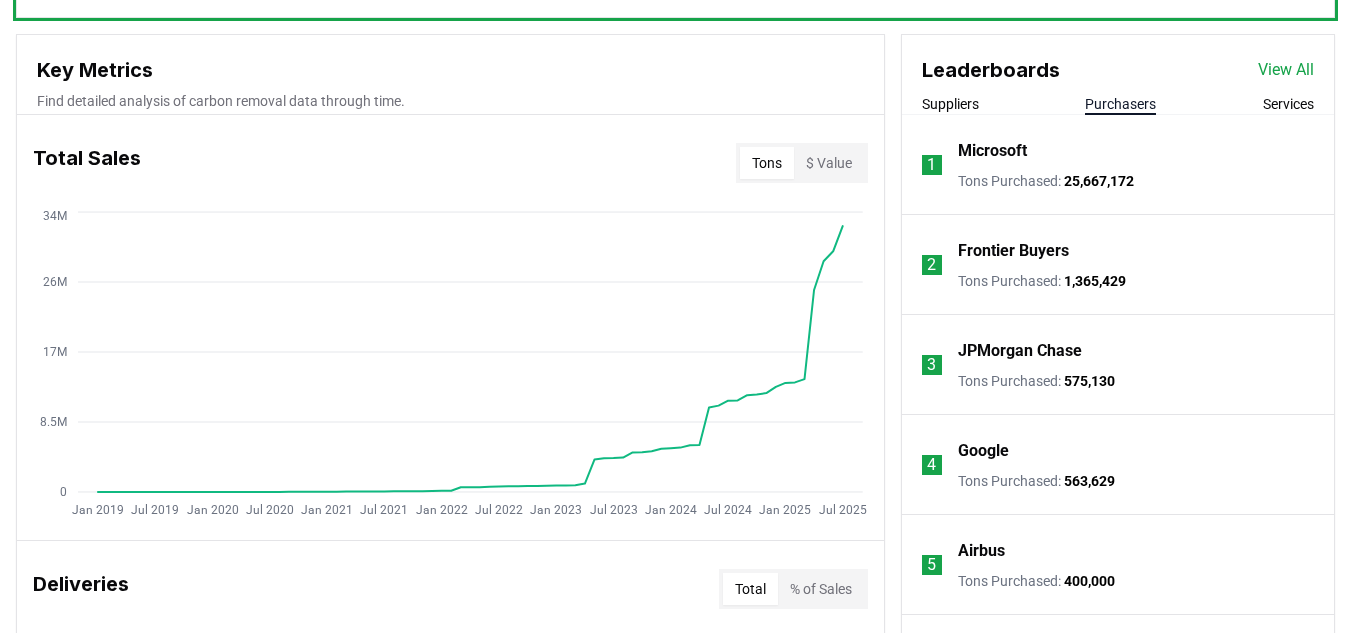 scroll, scrollTop: 600, scrollLeft: 0, axis: vertical 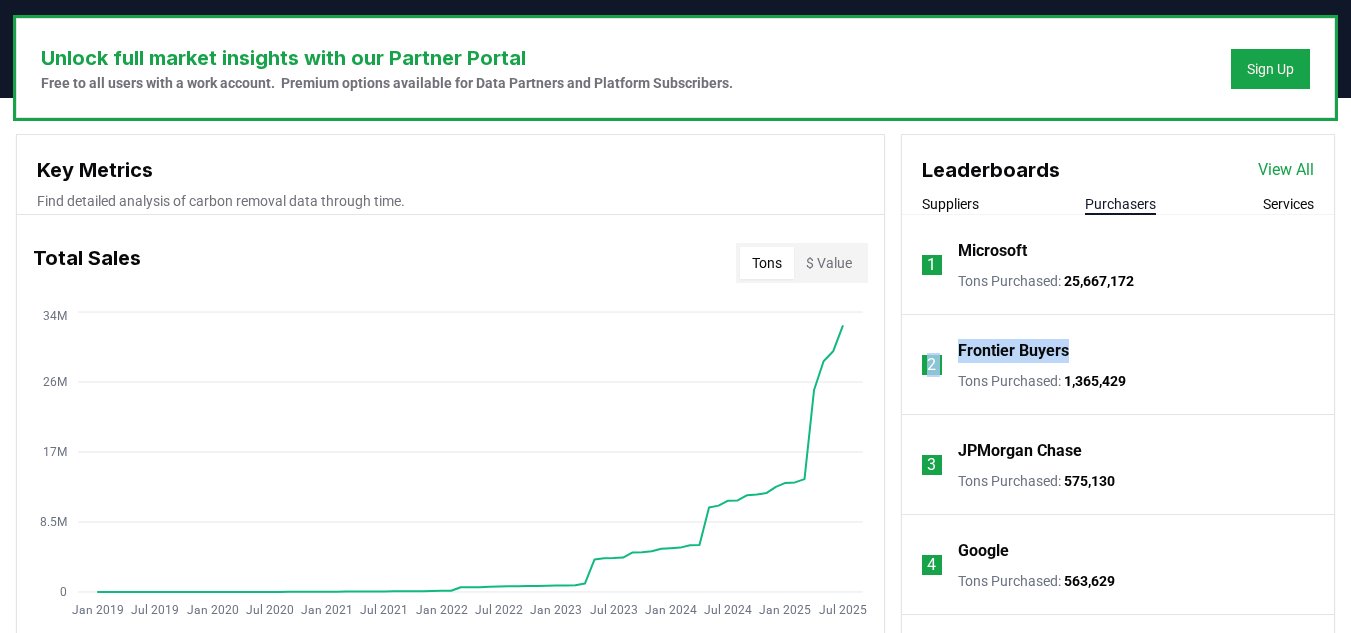 drag, startPoint x: 1186, startPoint y: 359, endPoint x: 924, endPoint y: 345, distance: 262.37378 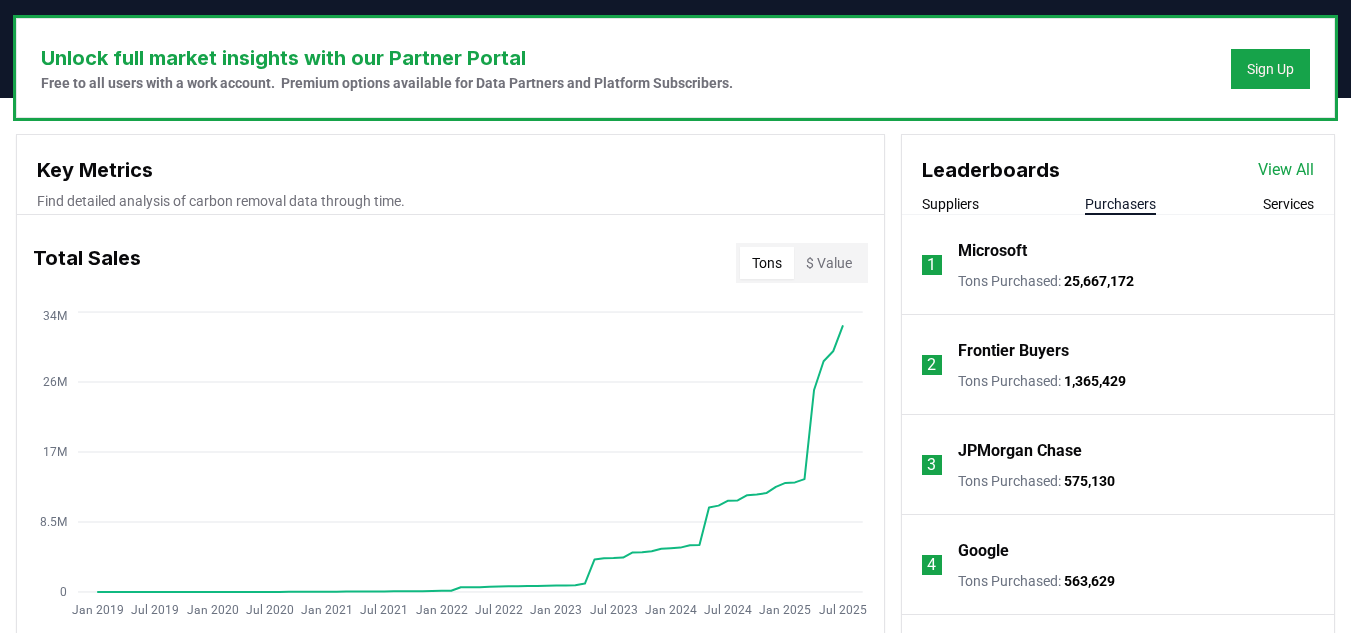 click on "2 Frontier Buyers Tons Purchased :   1,365,429" at bounding box center [1118, 365] 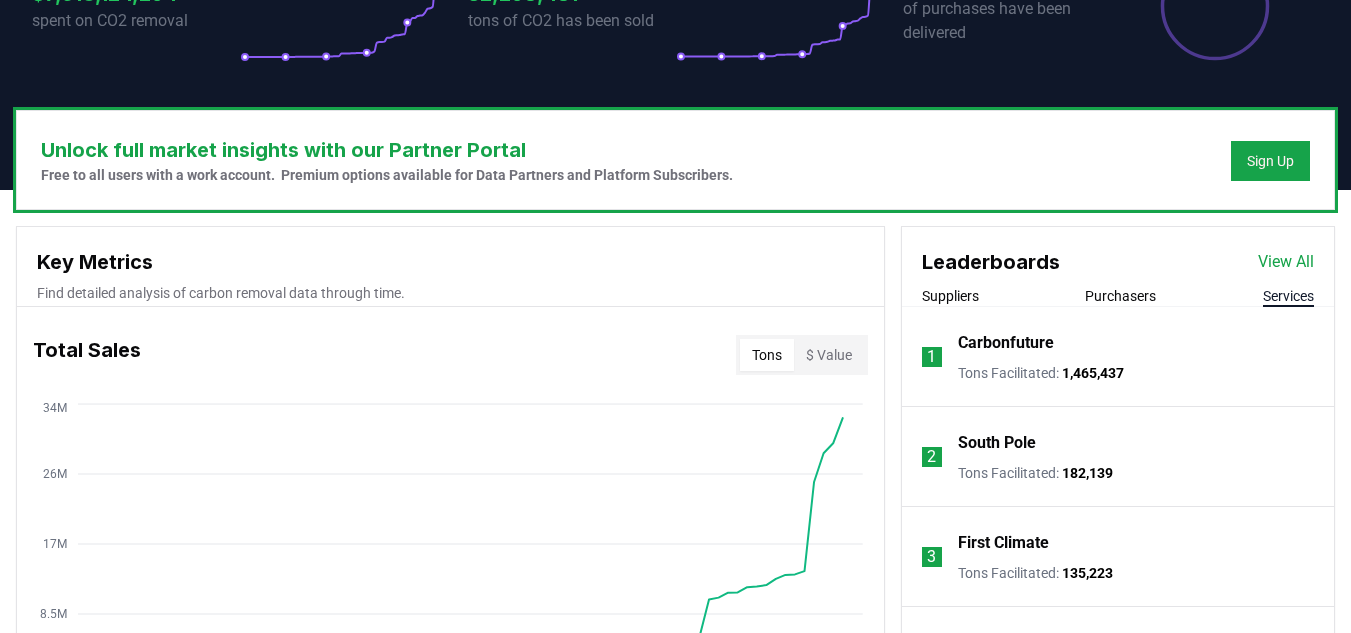 scroll, scrollTop: 500, scrollLeft: 0, axis: vertical 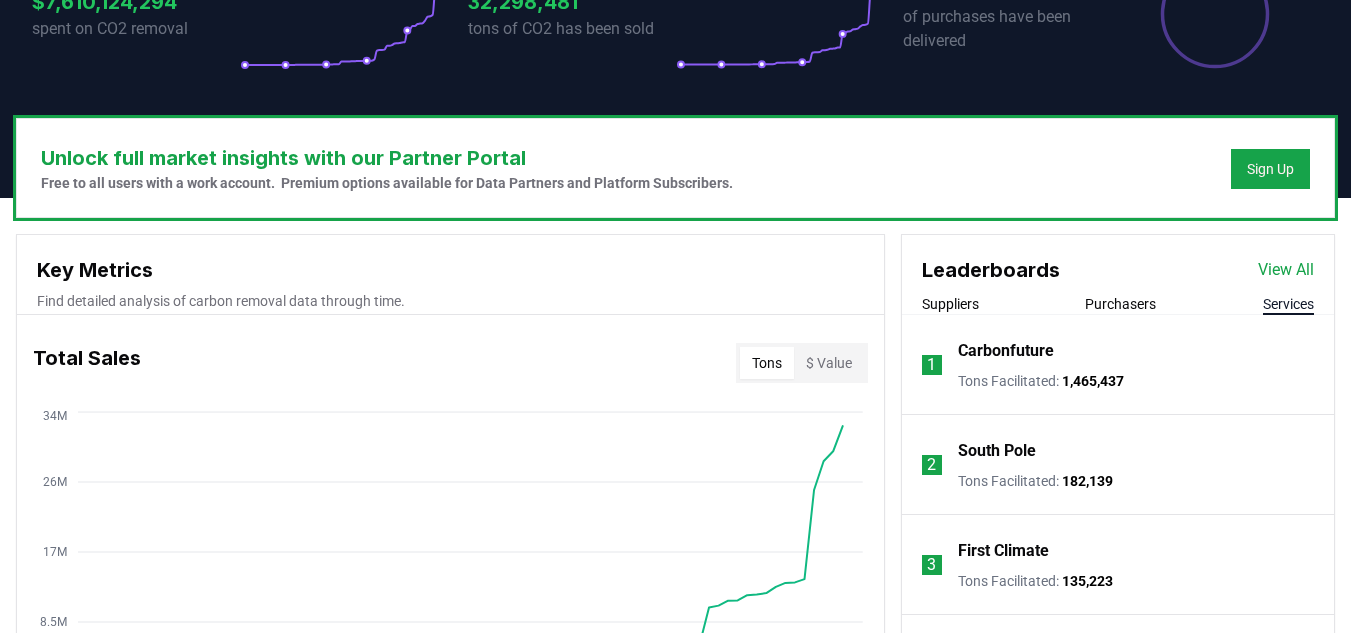 click on "Suppliers" at bounding box center [950, 304] 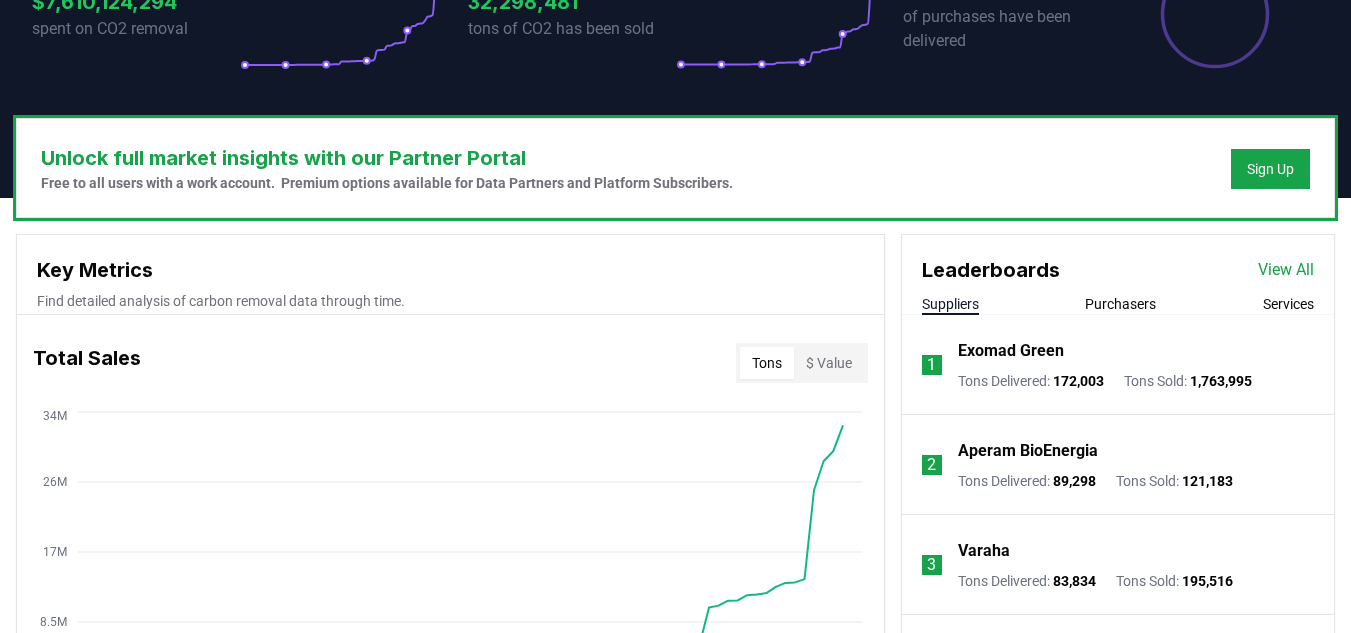 click on "Purchasers" at bounding box center [1120, 304] 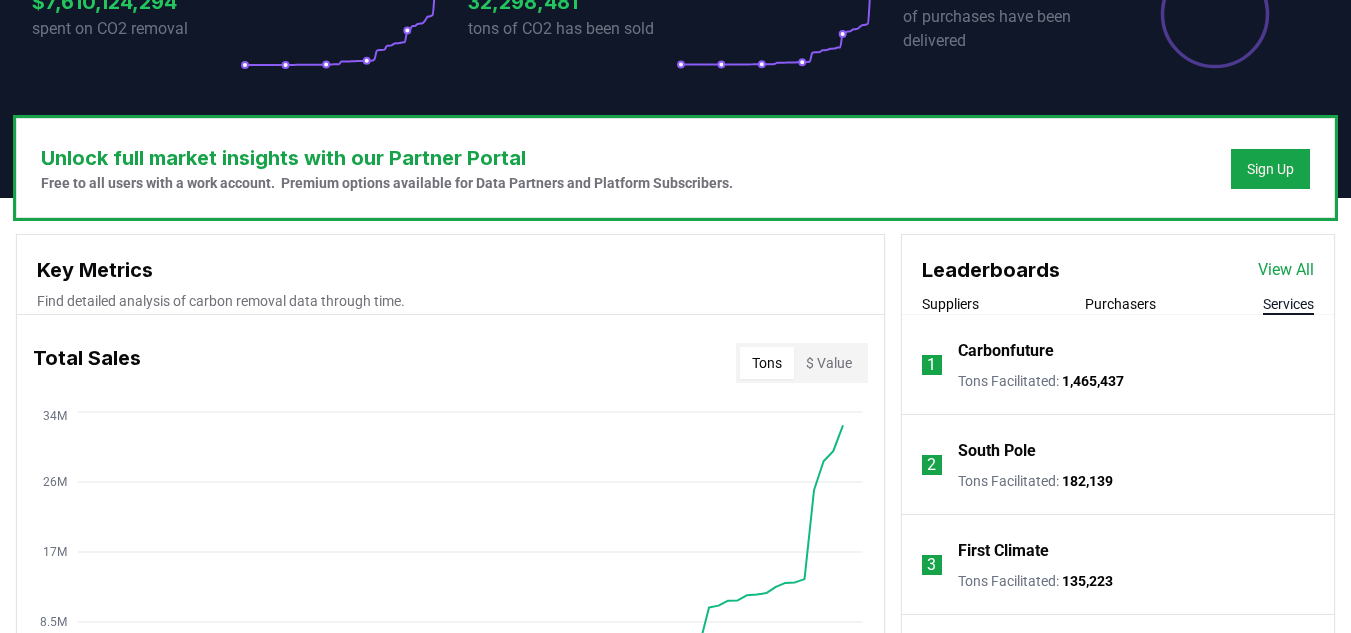 click on "Services" at bounding box center (1288, 304) 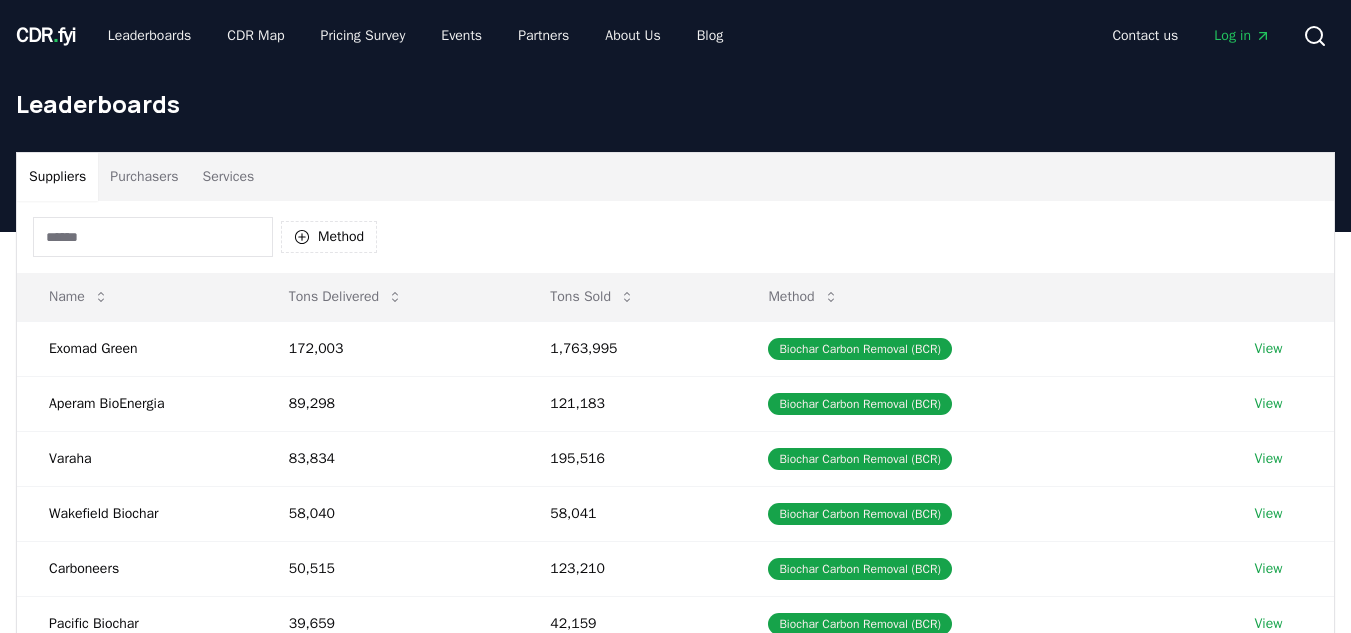 scroll, scrollTop: 0, scrollLeft: 0, axis: both 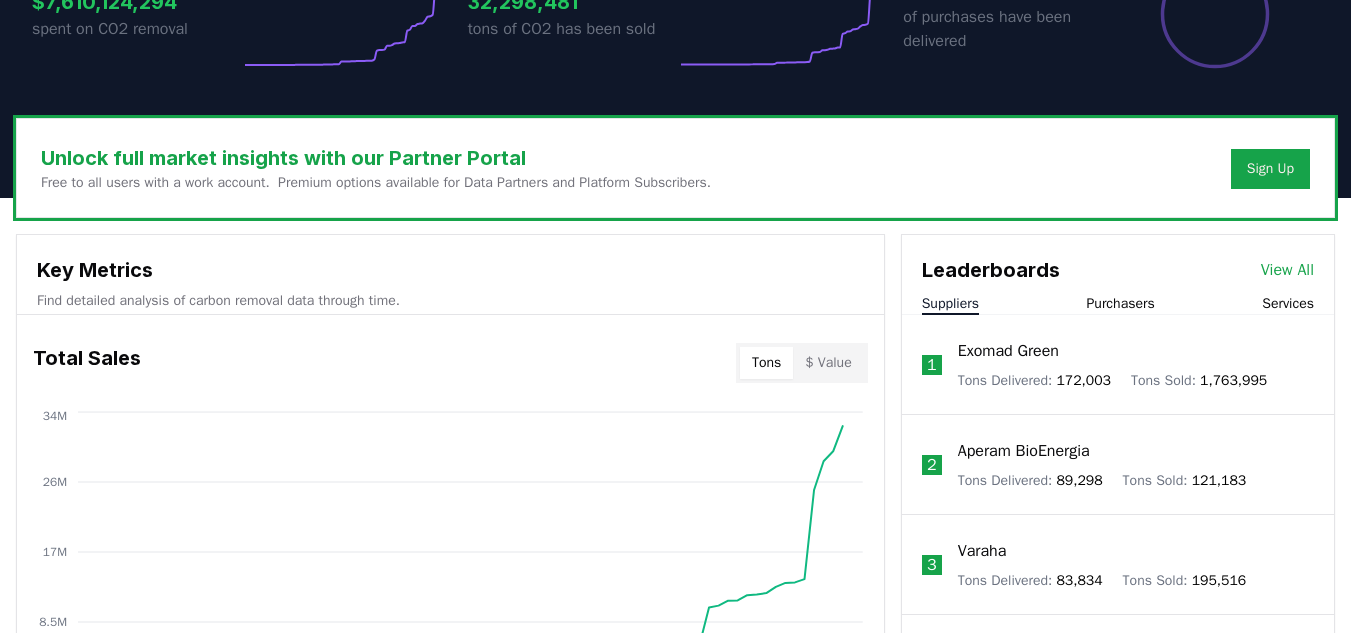 click on "Services" at bounding box center (1288, 304) 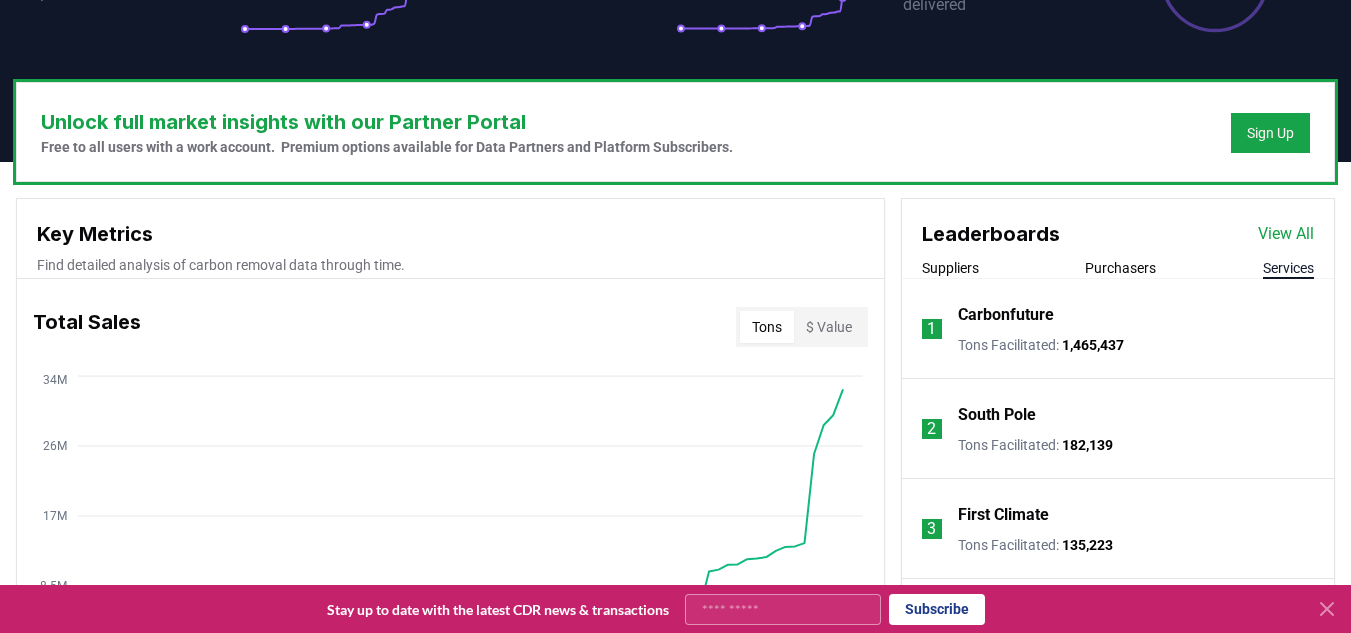 scroll, scrollTop: 600, scrollLeft: 0, axis: vertical 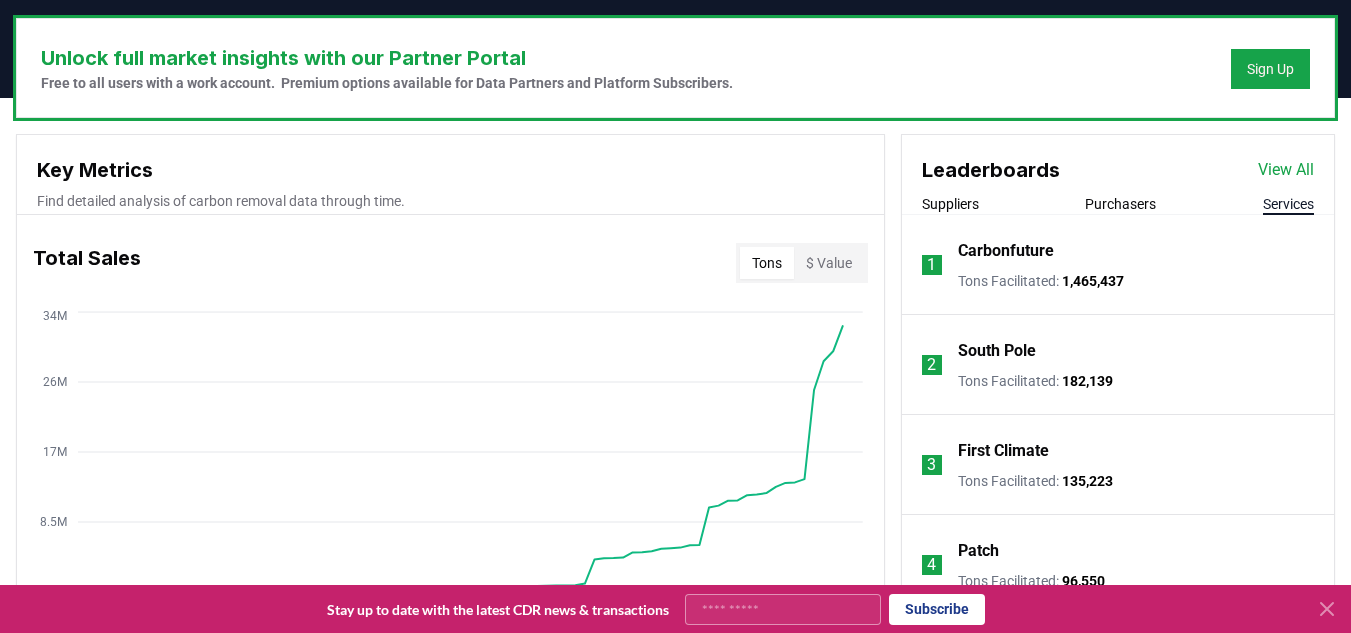 click 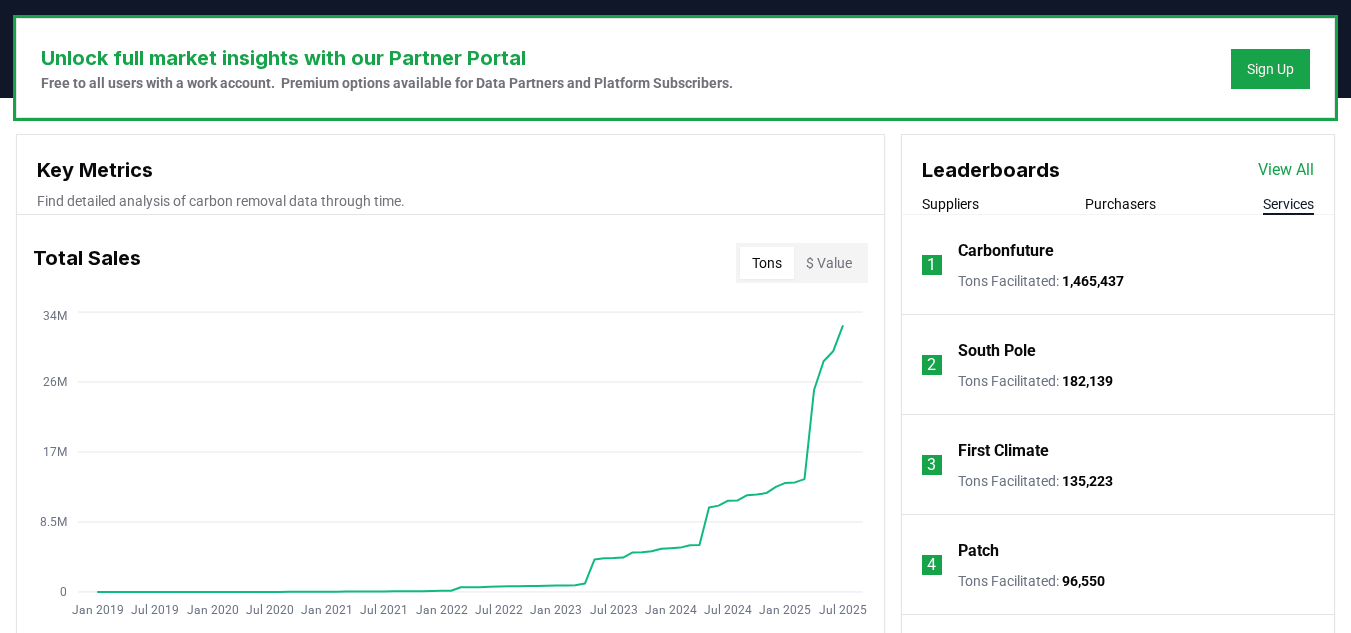 click on "Carbonfuture" at bounding box center [1006, 251] 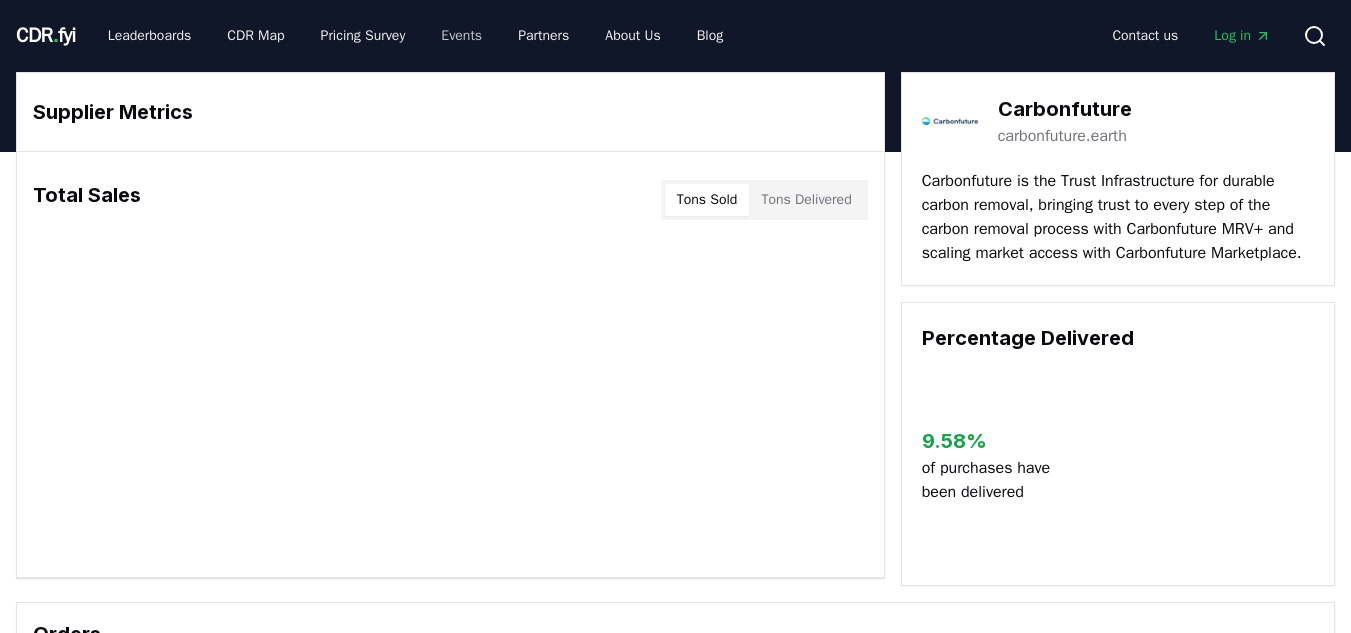 scroll, scrollTop: 0, scrollLeft: 0, axis: both 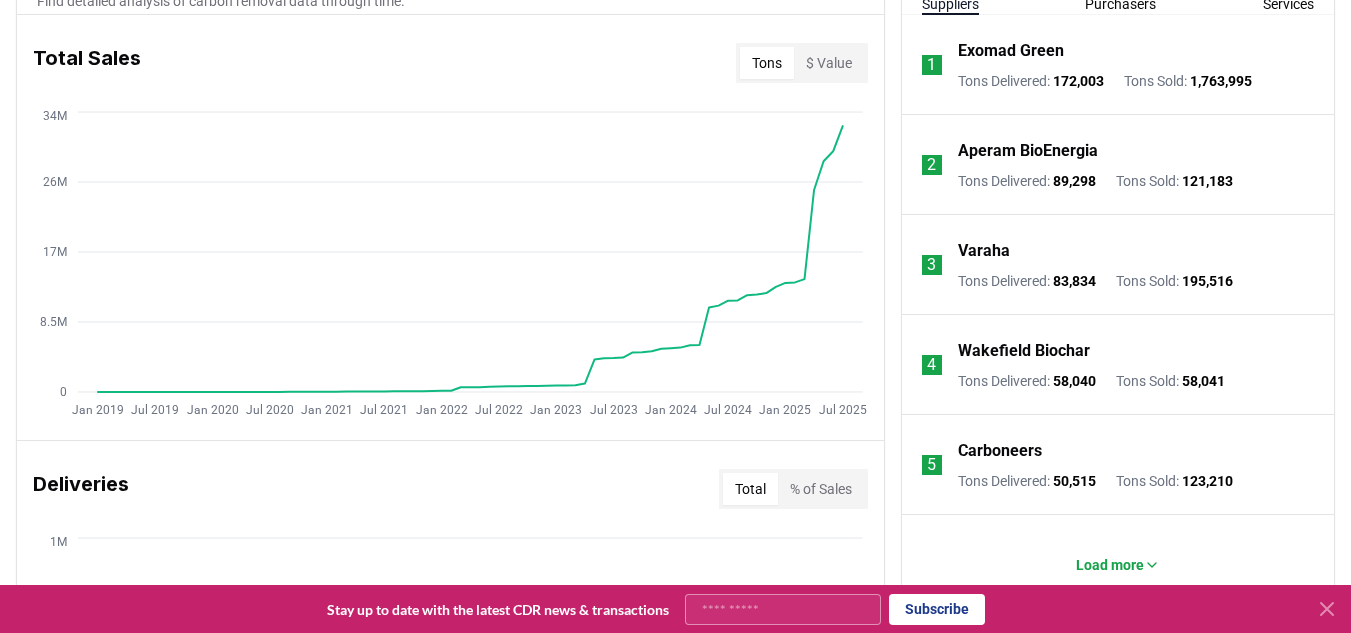 click 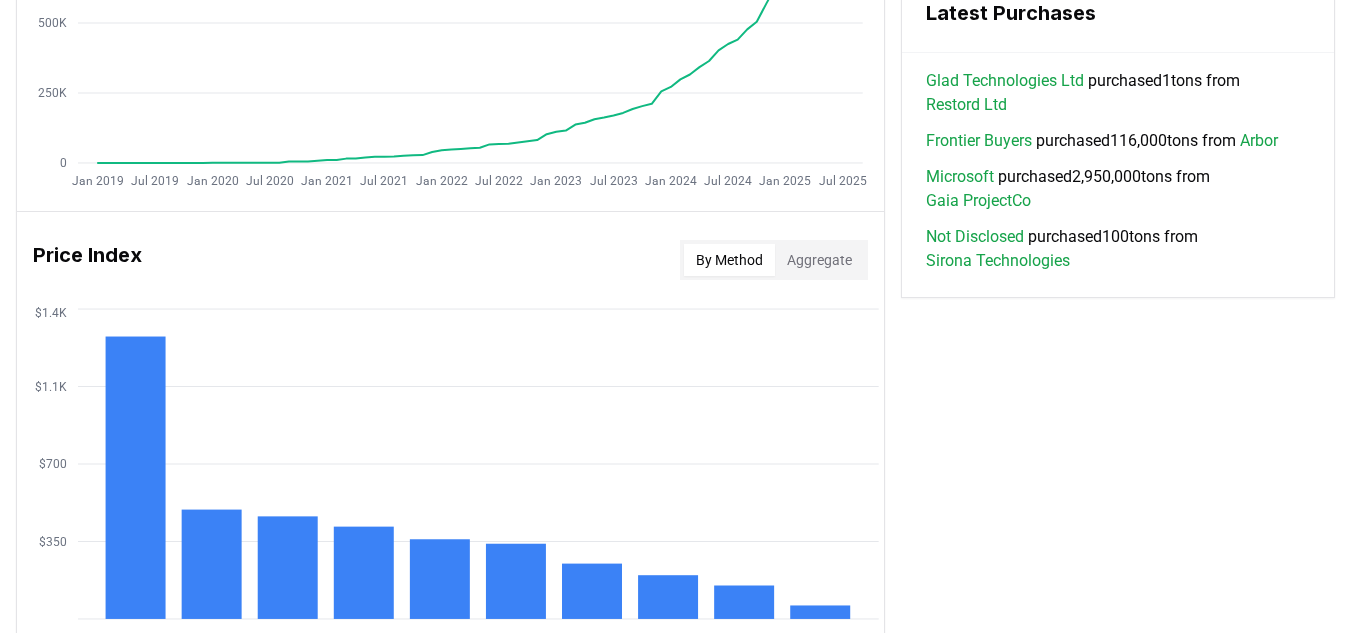 scroll, scrollTop: 1700, scrollLeft: 0, axis: vertical 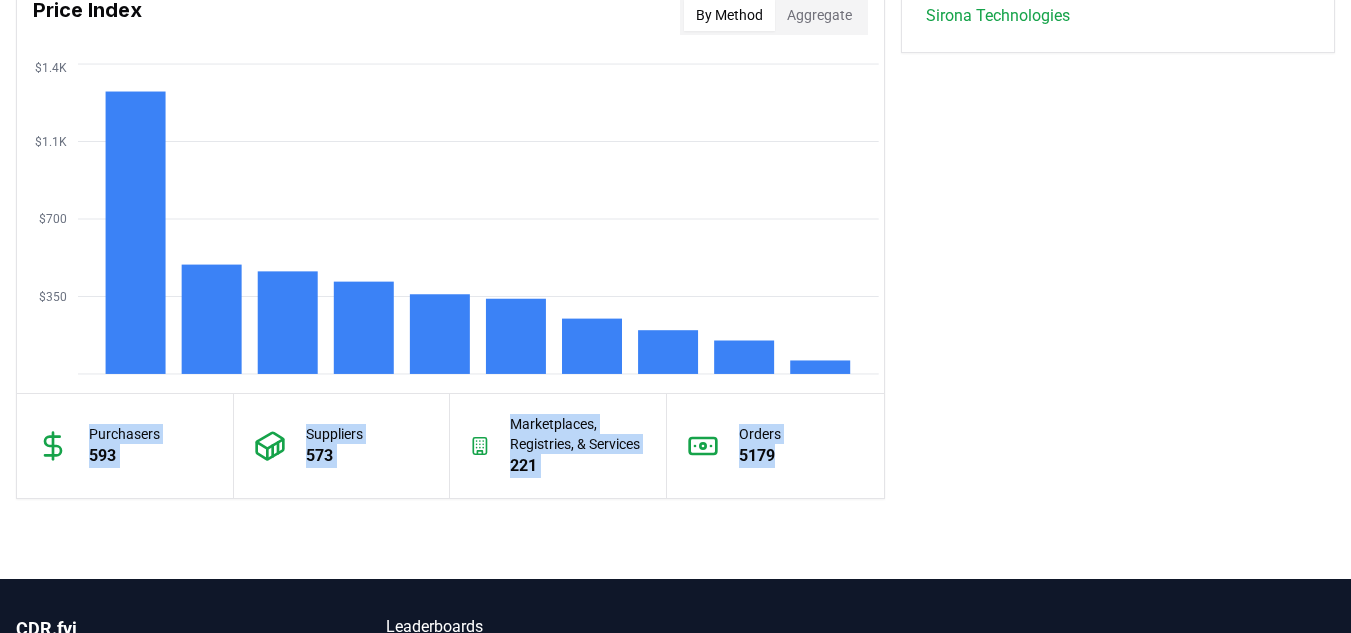 drag, startPoint x: 819, startPoint y: 479, endPoint x: 29, endPoint y: 432, distance: 791.39685 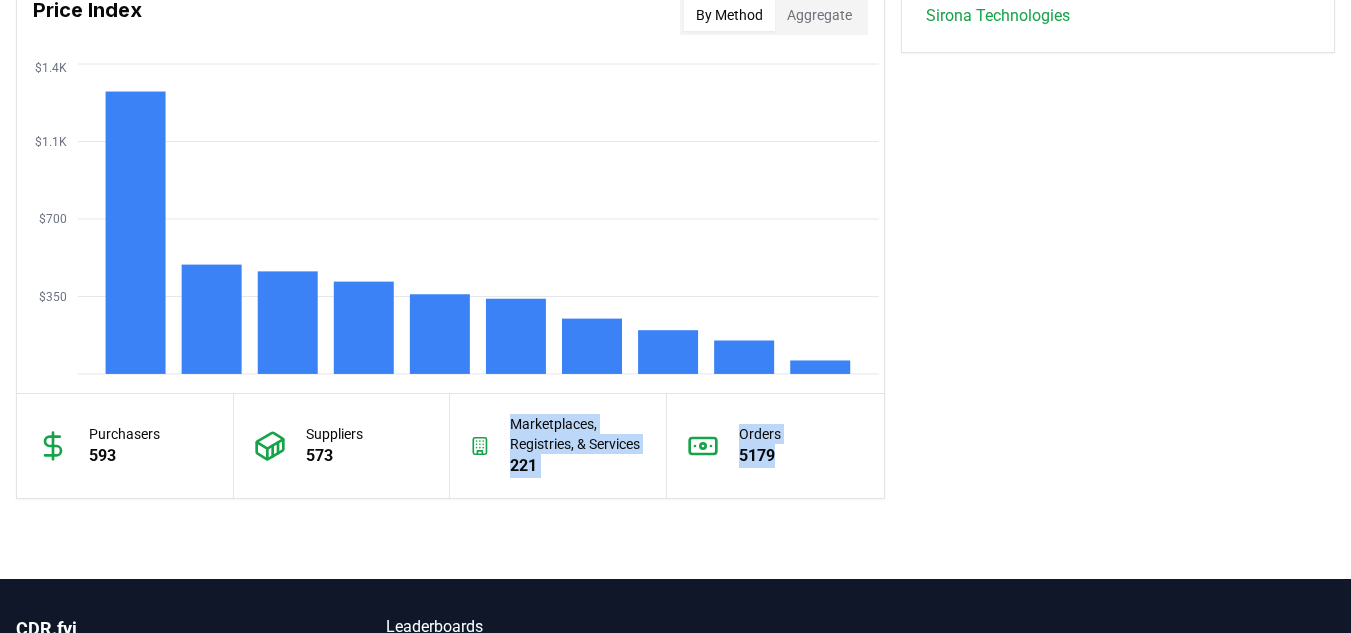 drag, startPoint x: 870, startPoint y: 453, endPoint x: 477, endPoint y: 439, distance: 393.2493 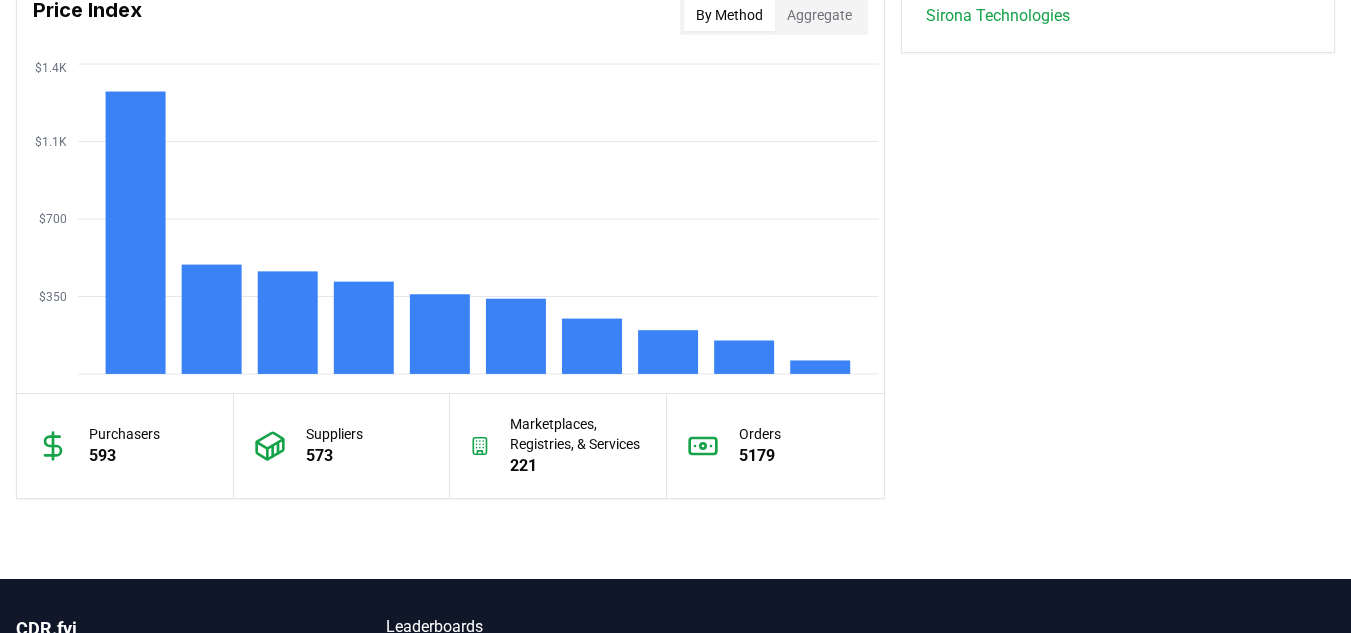 click on "Suppliers 573" at bounding box center (342, 446) 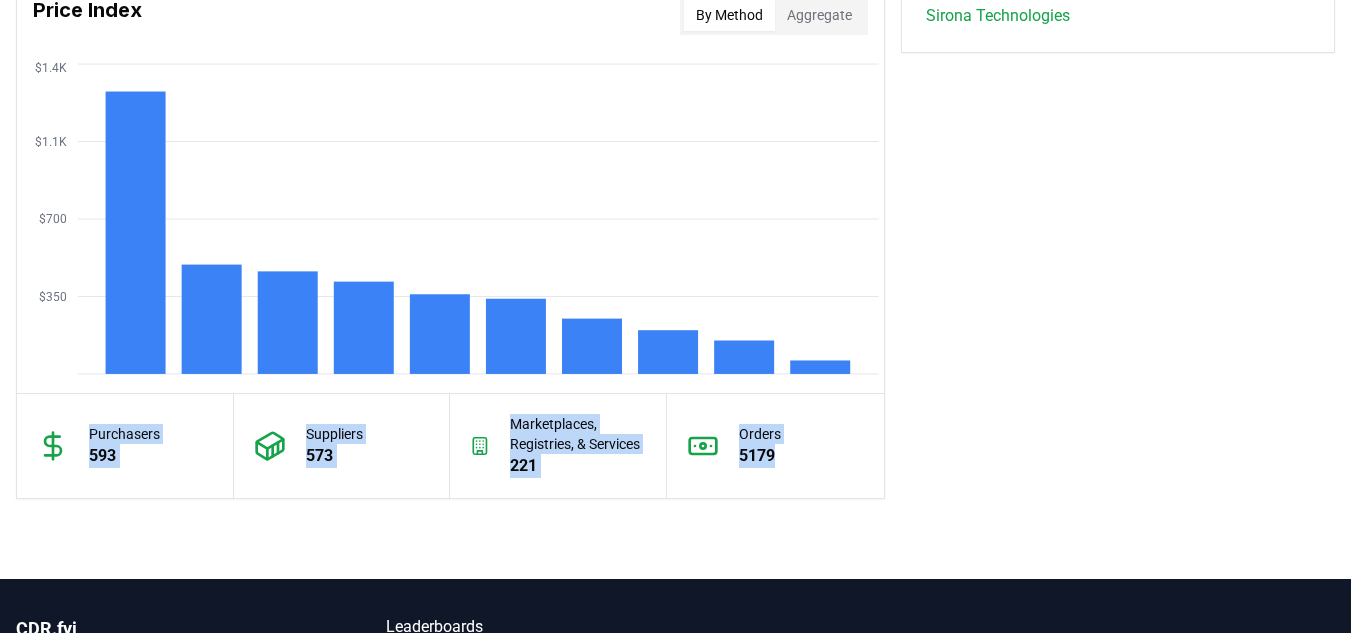 drag, startPoint x: 800, startPoint y: 463, endPoint x: 0, endPoint y: 422, distance: 801.0499 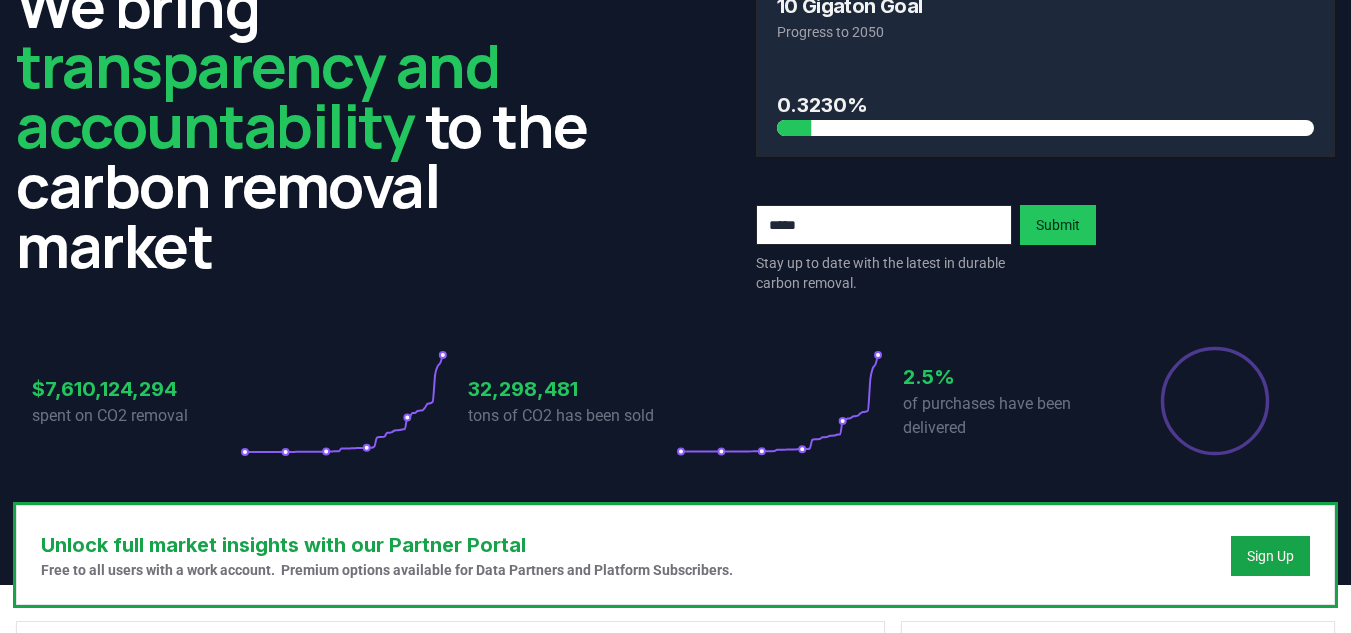 scroll, scrollTop: 0, scrollLeft: 0, axis: both 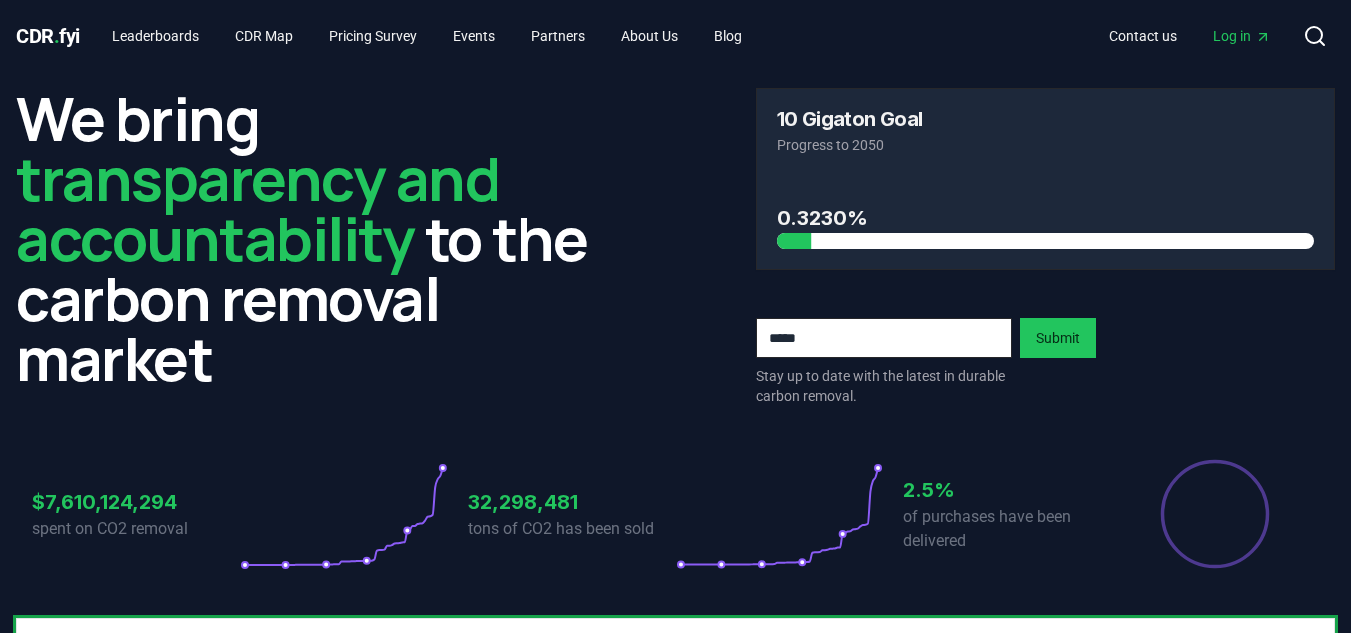 click on "10 Gigaton Goal Progress to 2050" at bounding box center [1046, 132] 